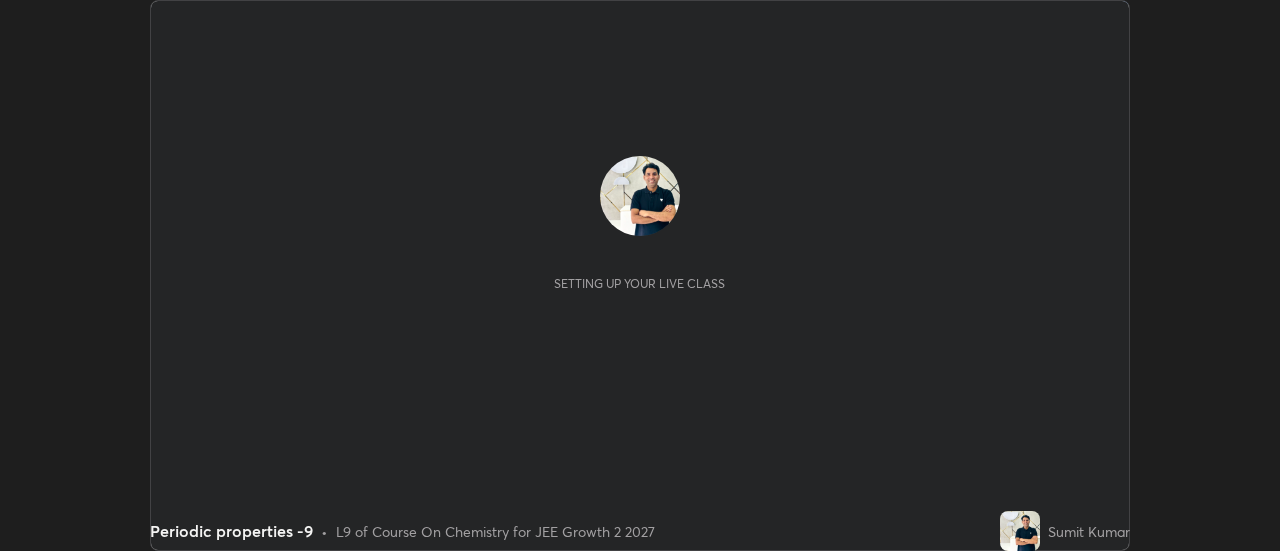 scroll, scrollTop: 0, scrollLeft: 0, axis: both 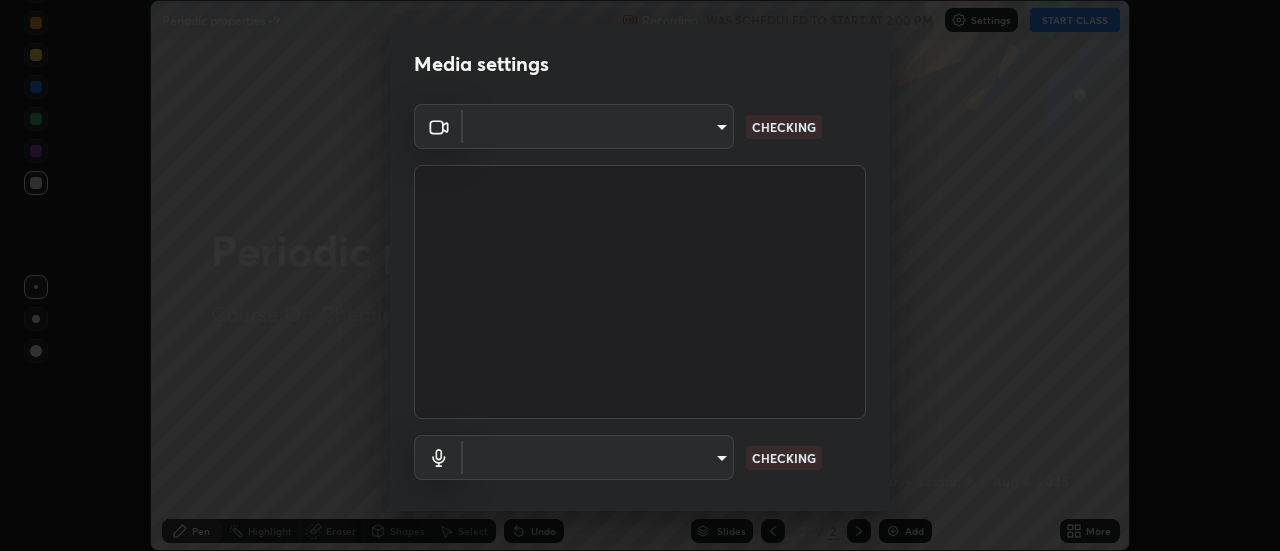 type on "1016c9670ba09e0da1ff6862f255b2c5b4dd1f04ff0e8715a66947f7e461f3c4" 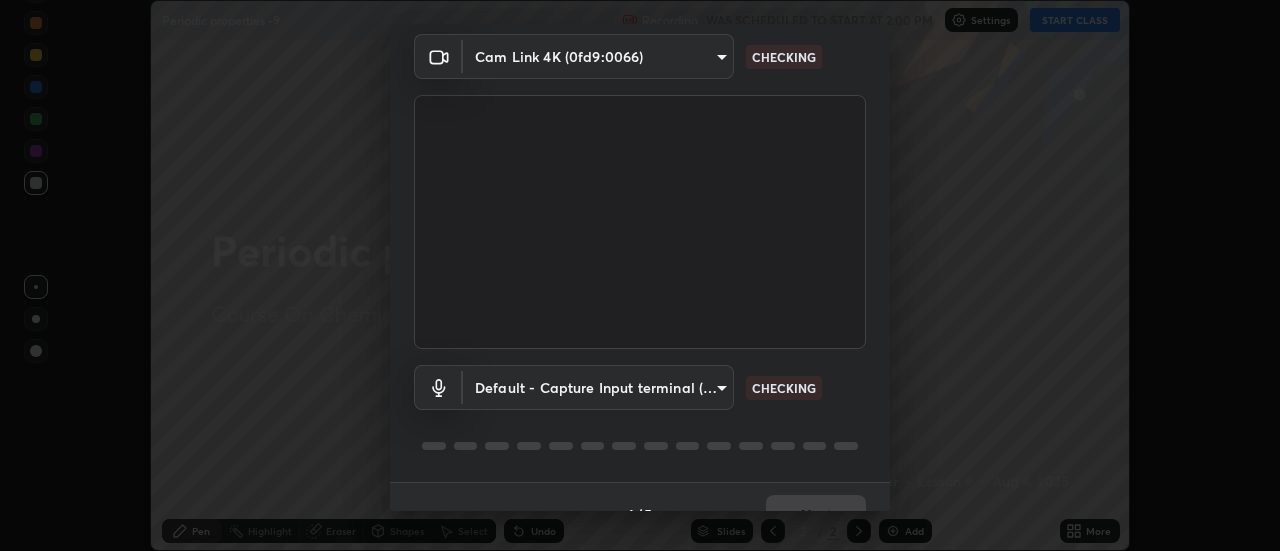 scroll, scrollTop: 105, scrollLeft: 0, axis: vertical 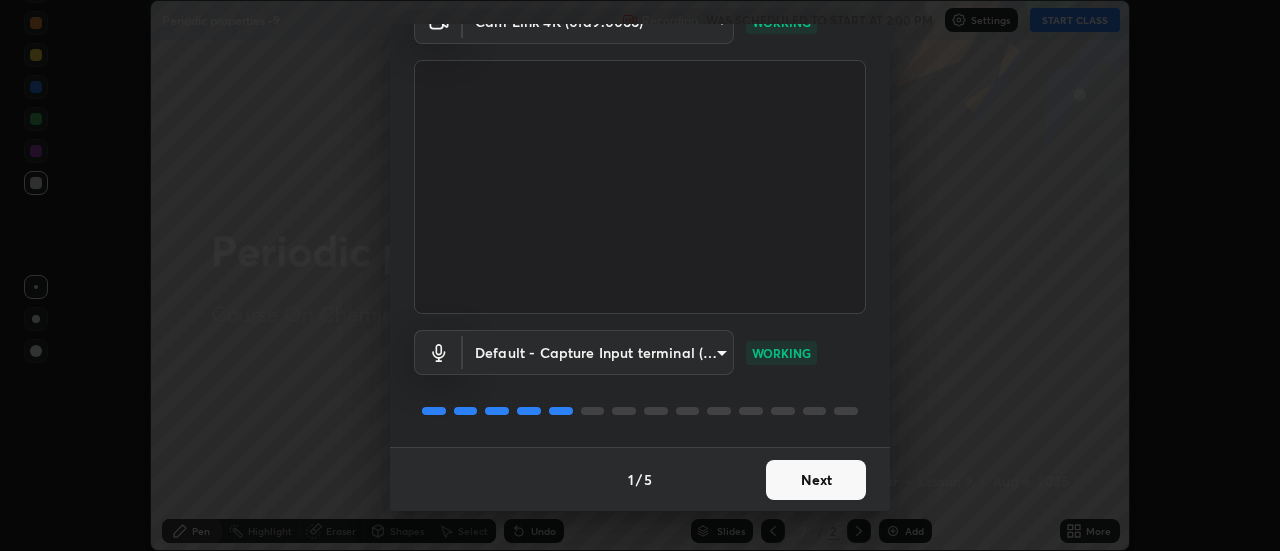 click on "Next" at bounding box center [816, 480] 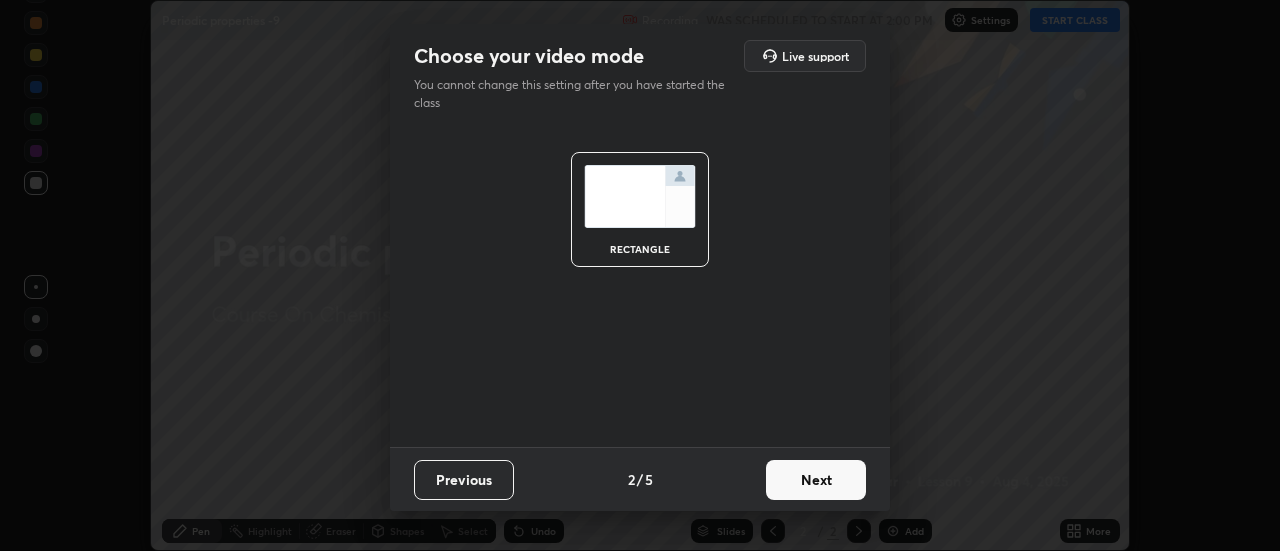 scroll, scrollTop: 0, scrollLeft: 0, axis: both 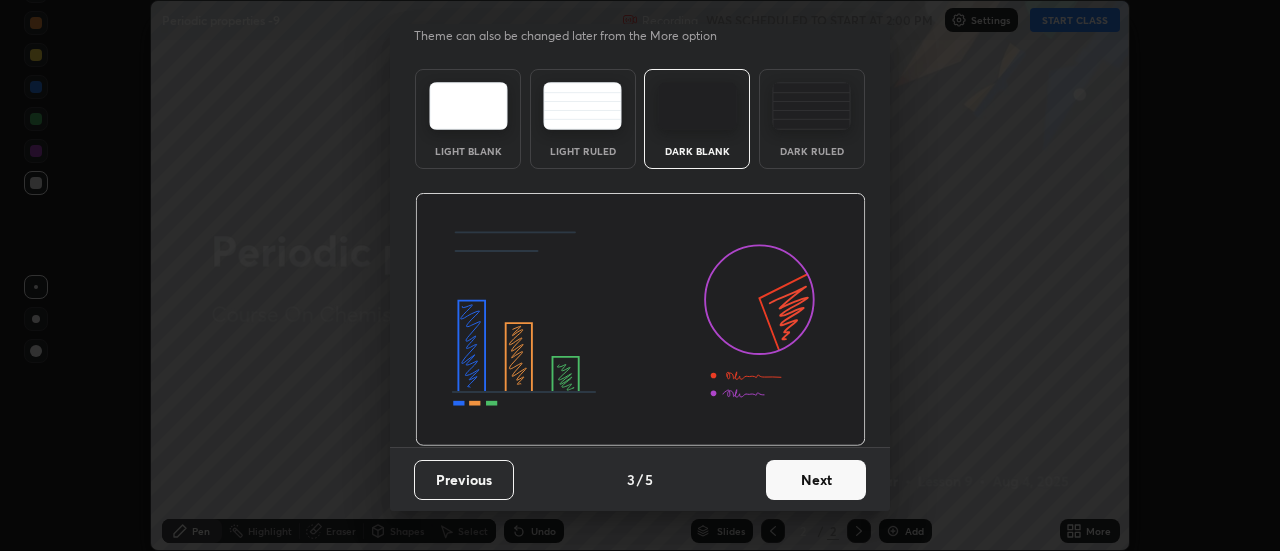 click on "Next" at bounding box center (816, 480) 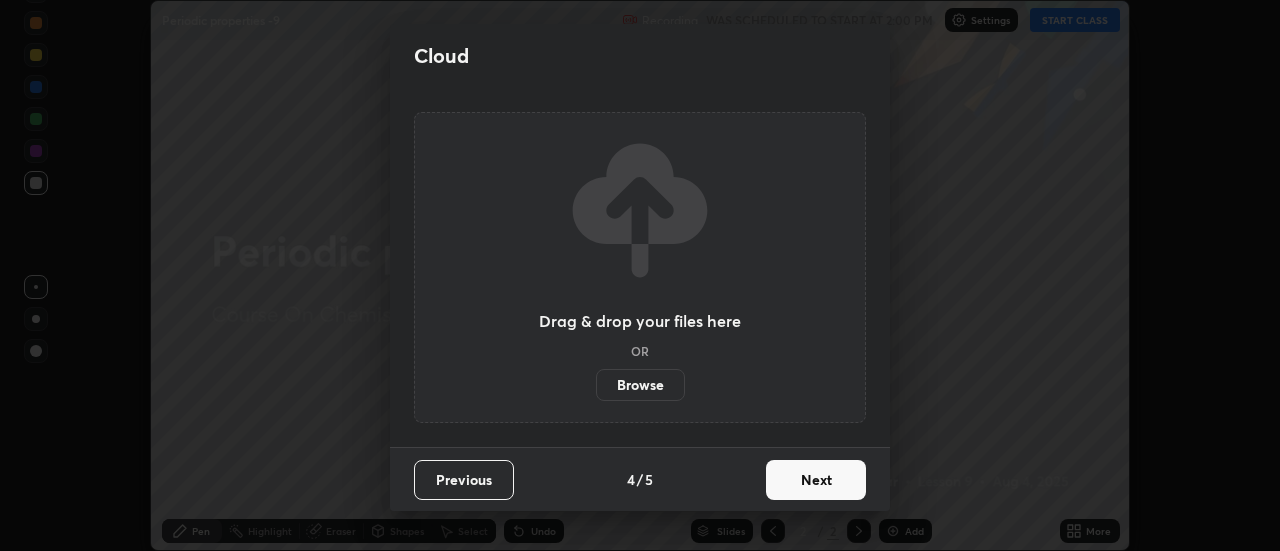 scroll, scrollTop: 0, scrollLeft: 0, axis: both 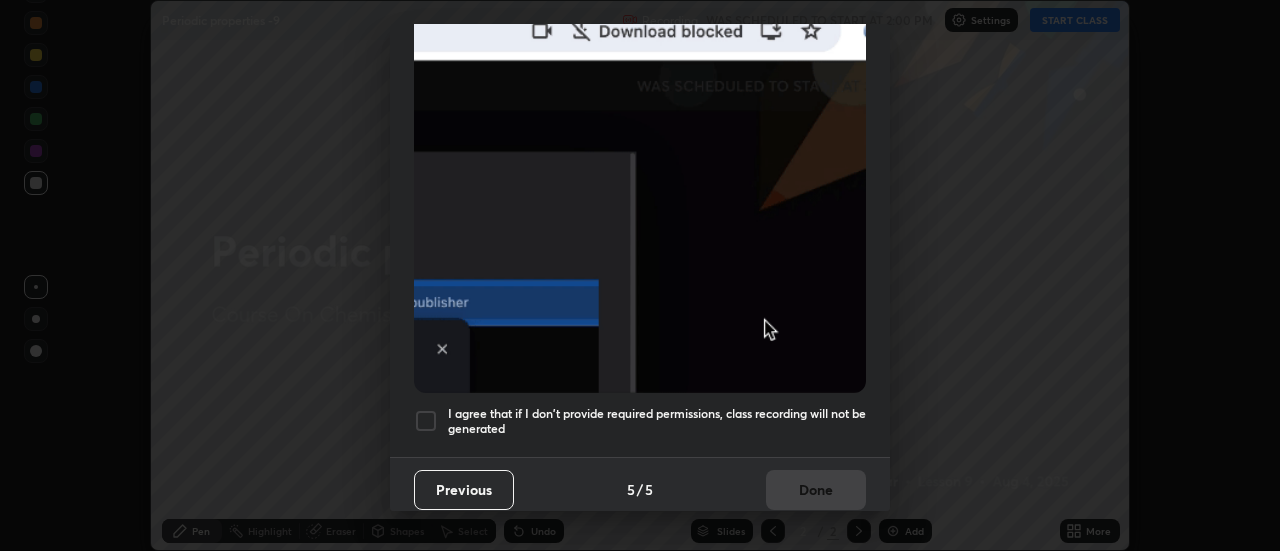 click on "I agree that if I don't provide required permissions, class recording will not be generated" at bounding box center [657, 421] 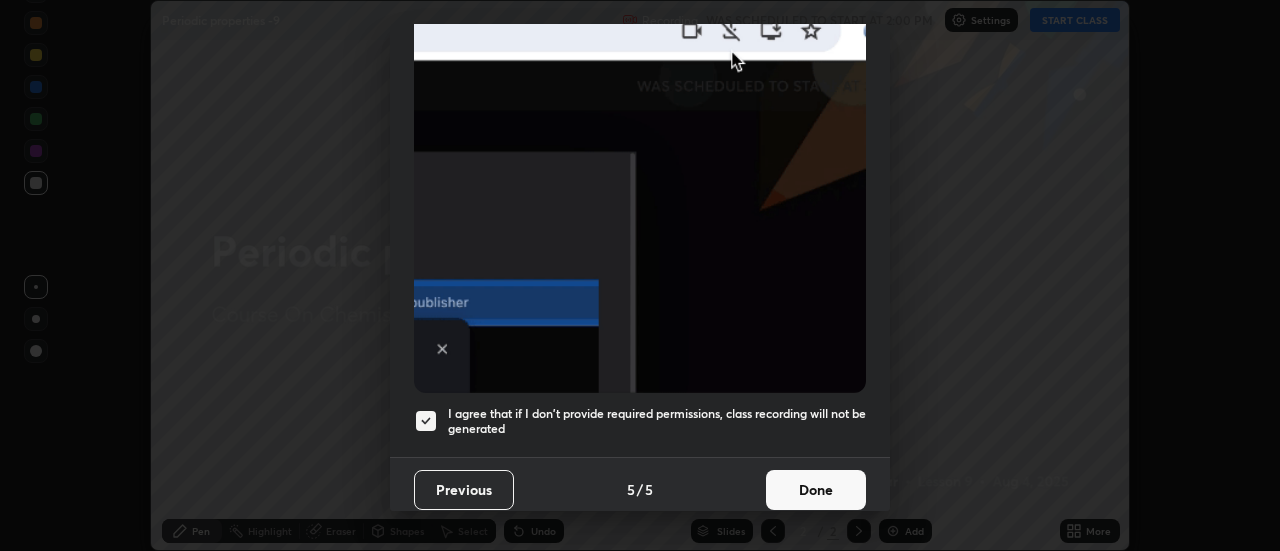 click on "Done" at bounding box center (816, 490) 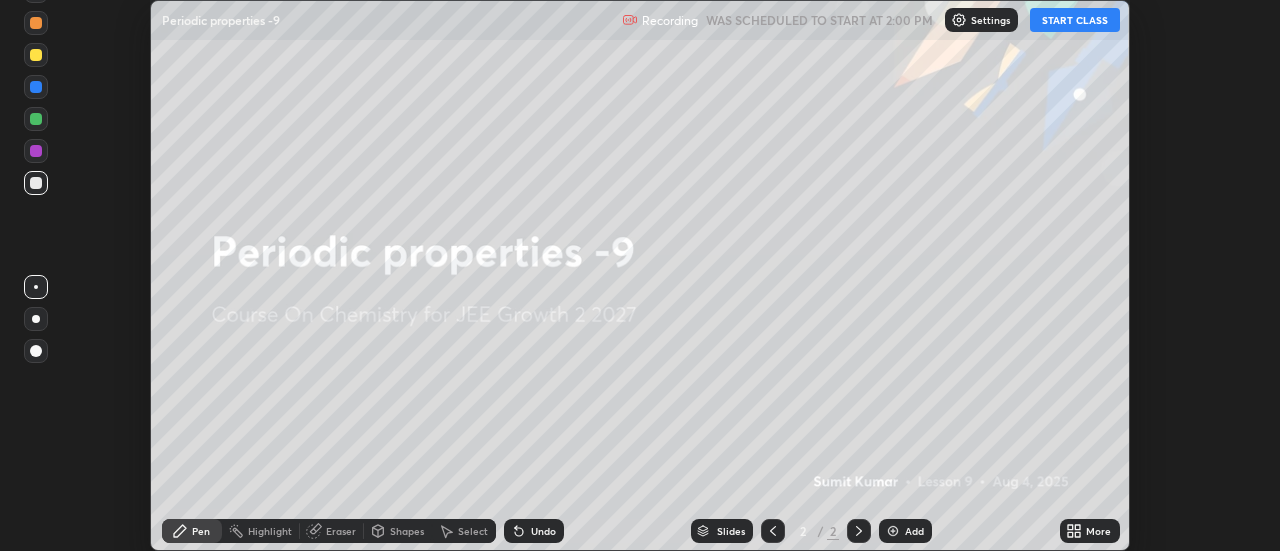 click 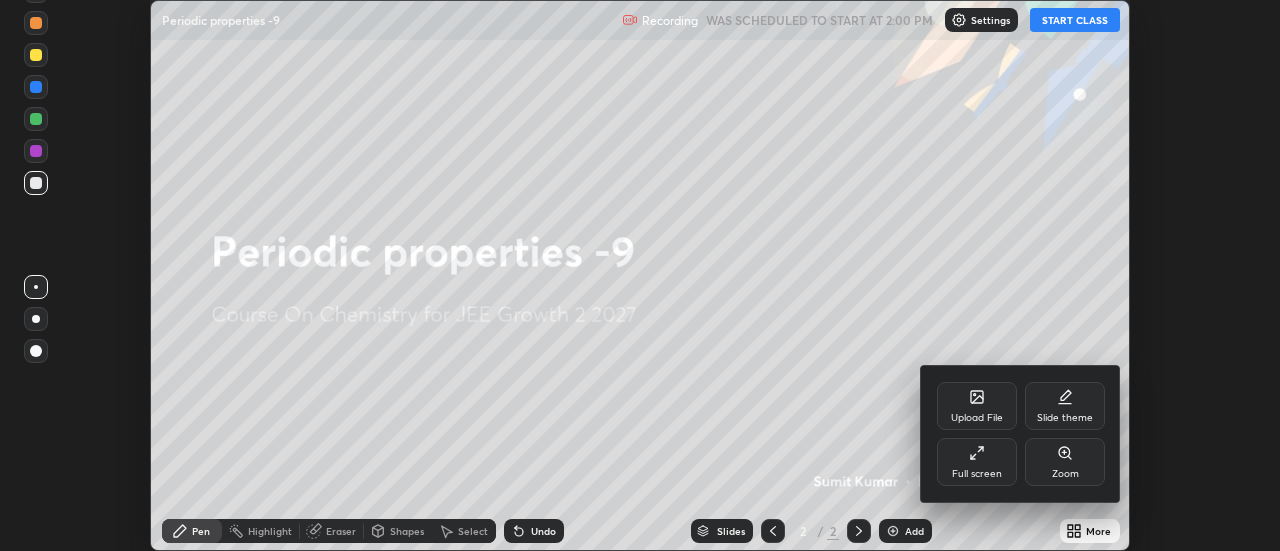 click on "Full screen" at bounding box center (977, 462) 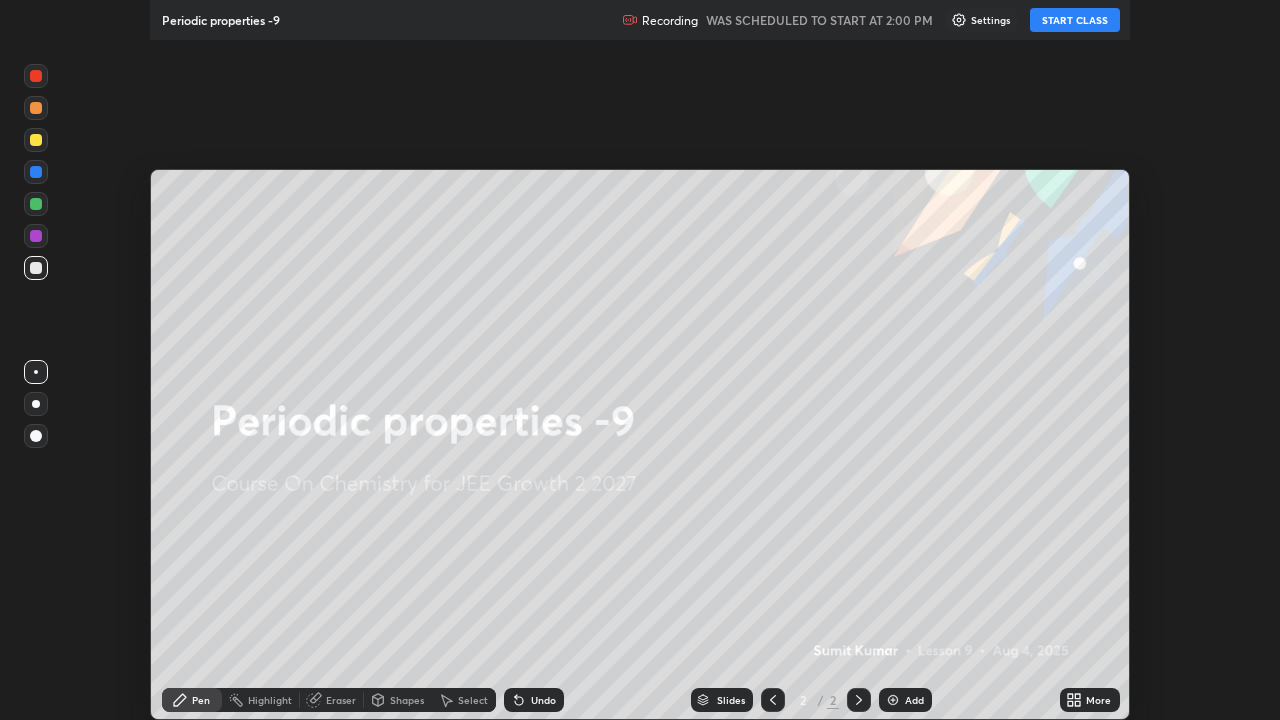 scroll, scrollTop: 99280, scrollLeft: 98720, axis: both 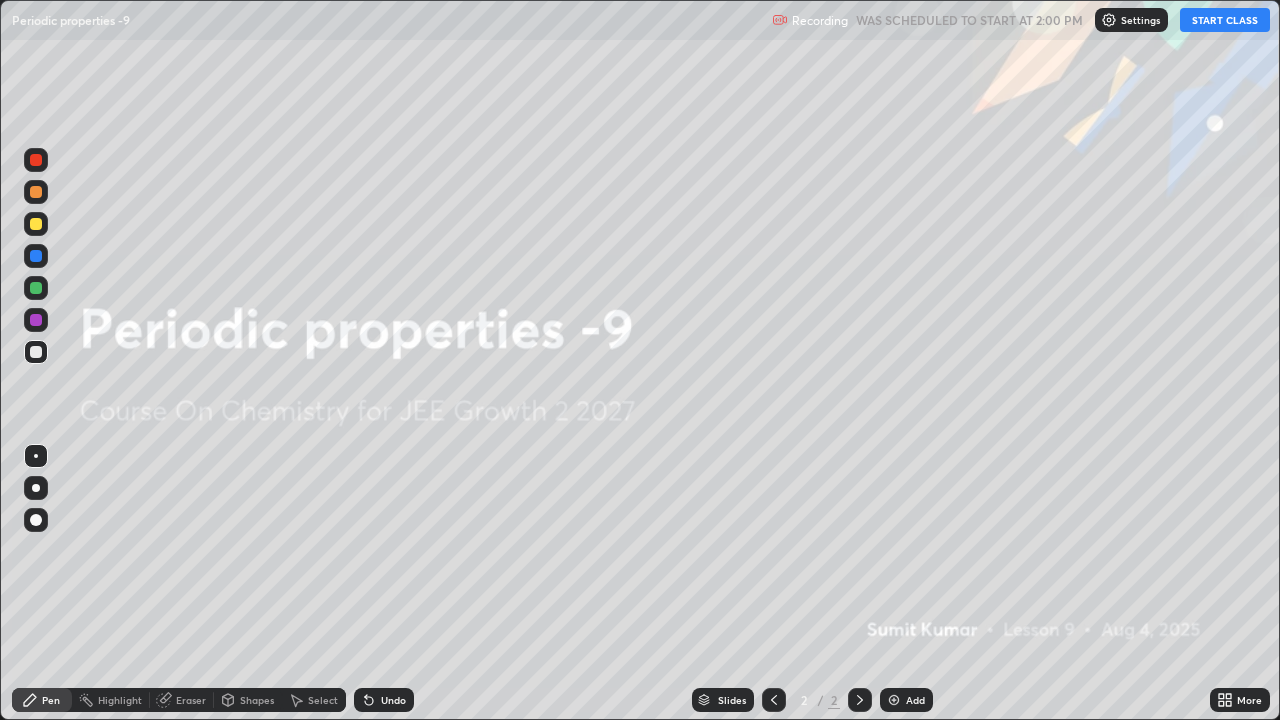 click at bounding box center (894, 700) 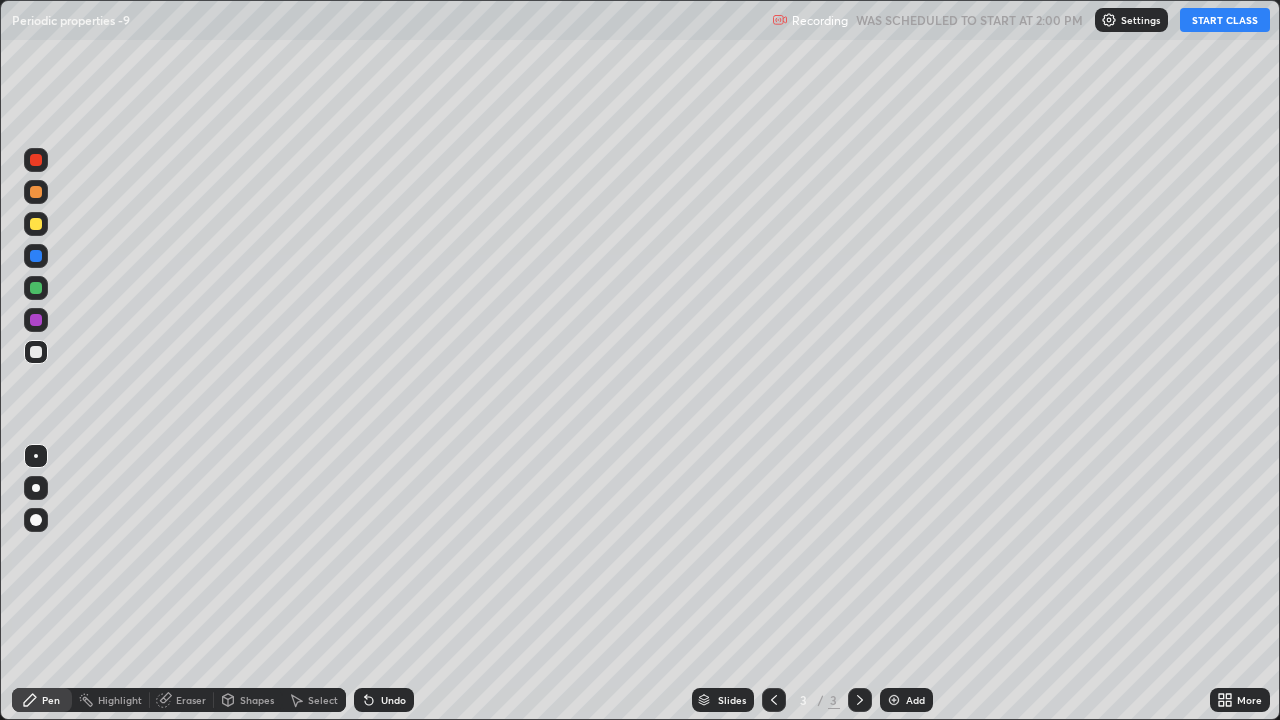 click on "START CLASS" at bounding box center (1225, 20) 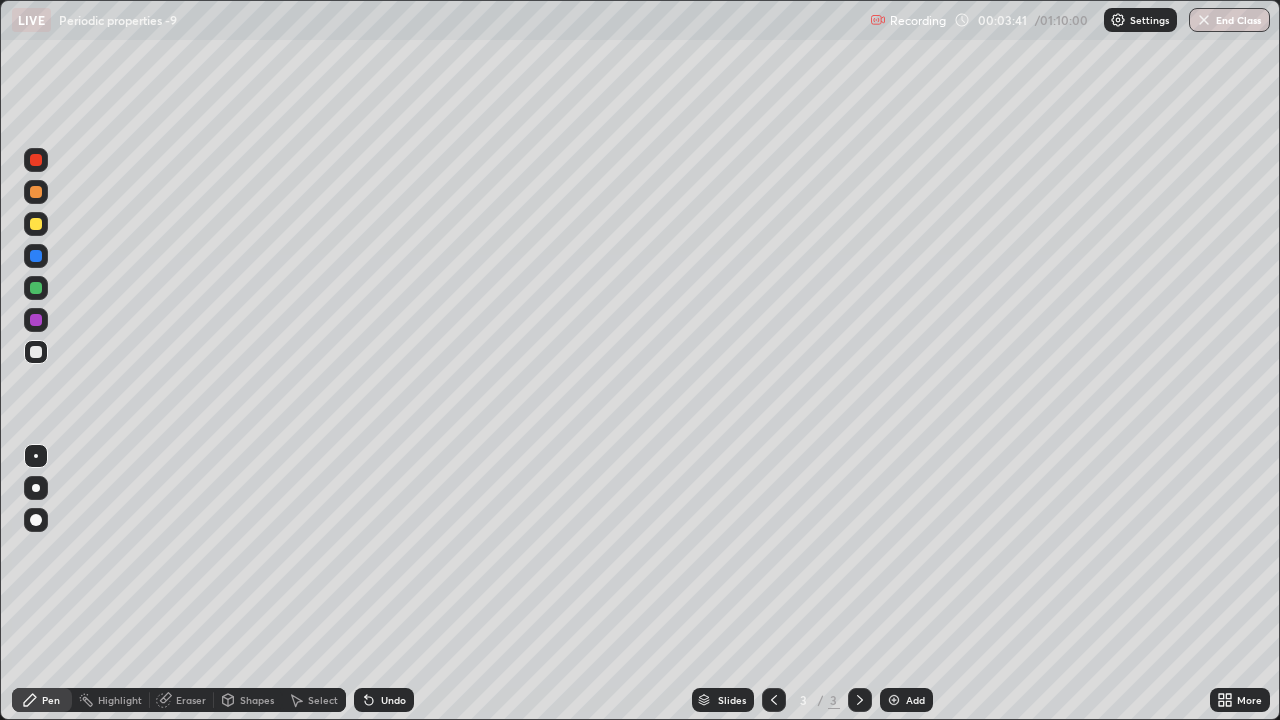 click 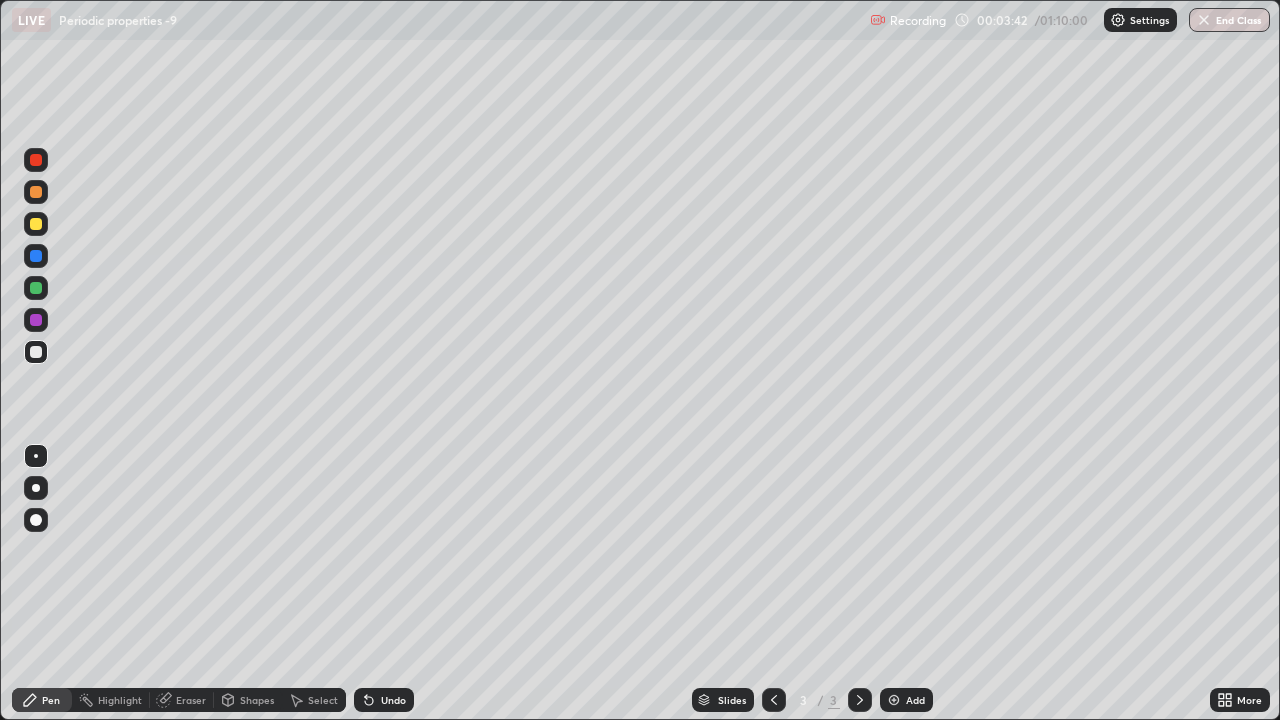 click on "Undo" at bounding box center (393, 700) 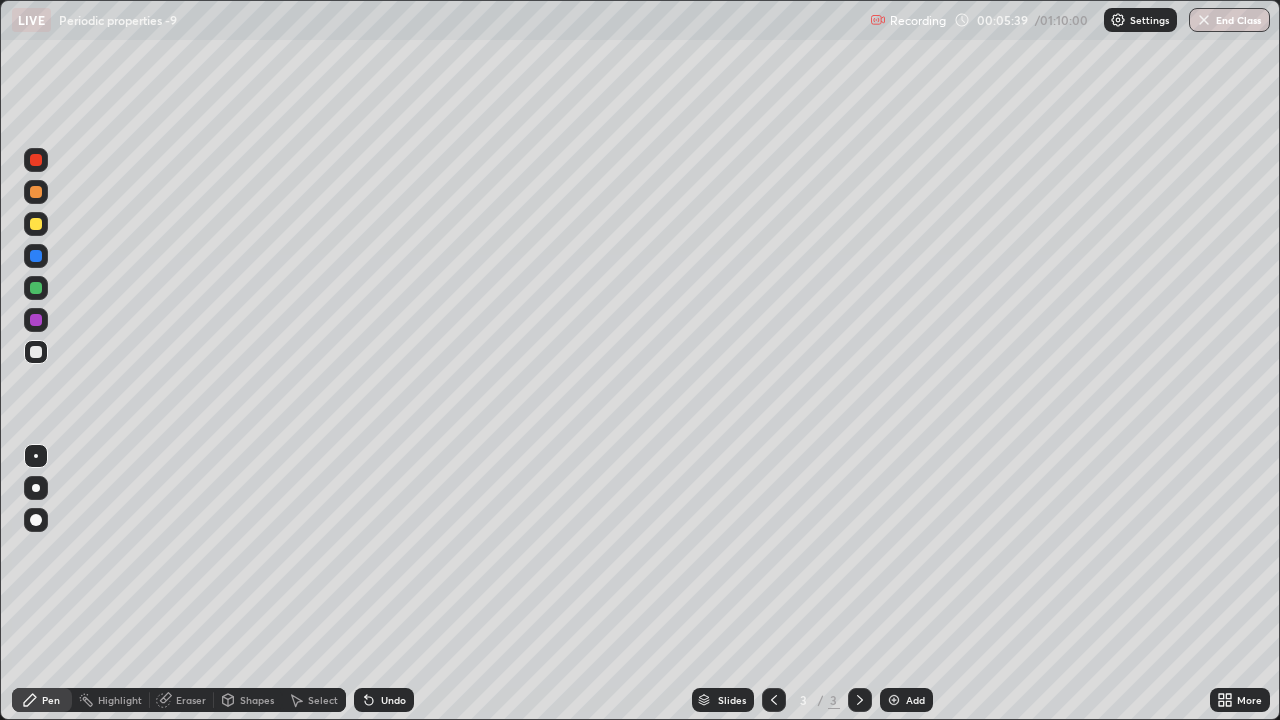 click 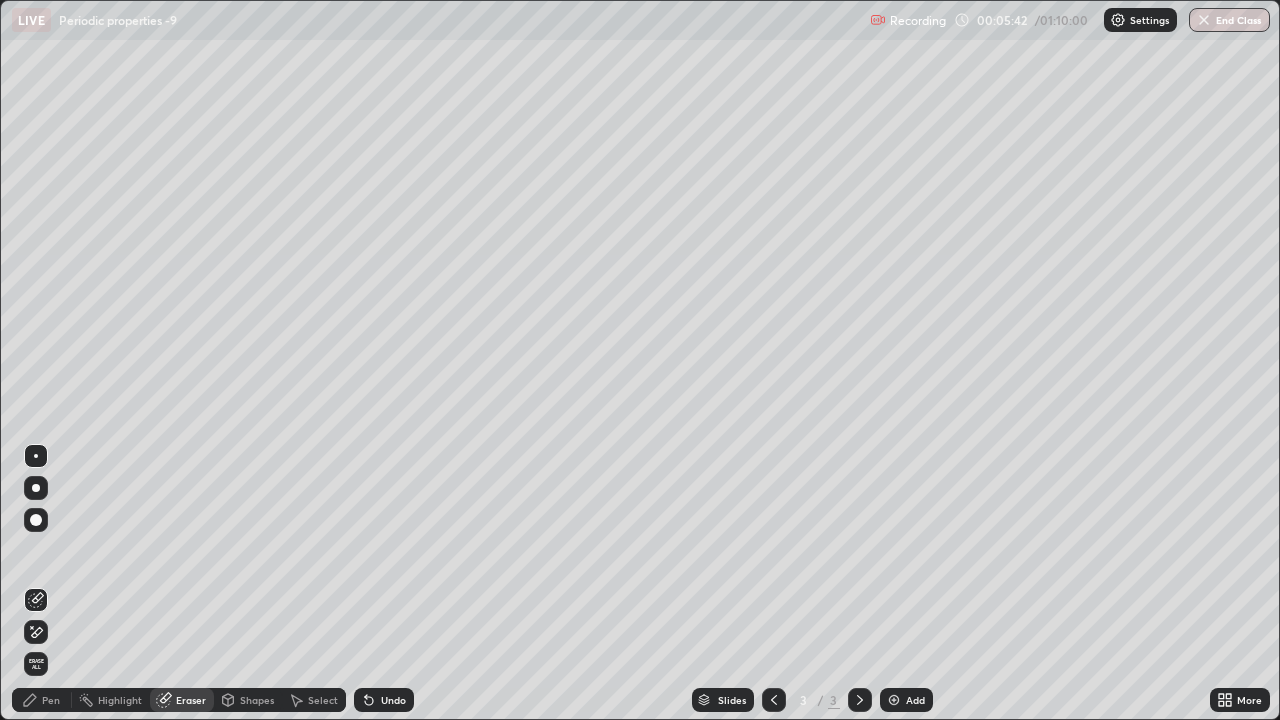 click on "Pen" at bounding box center [51, 700] 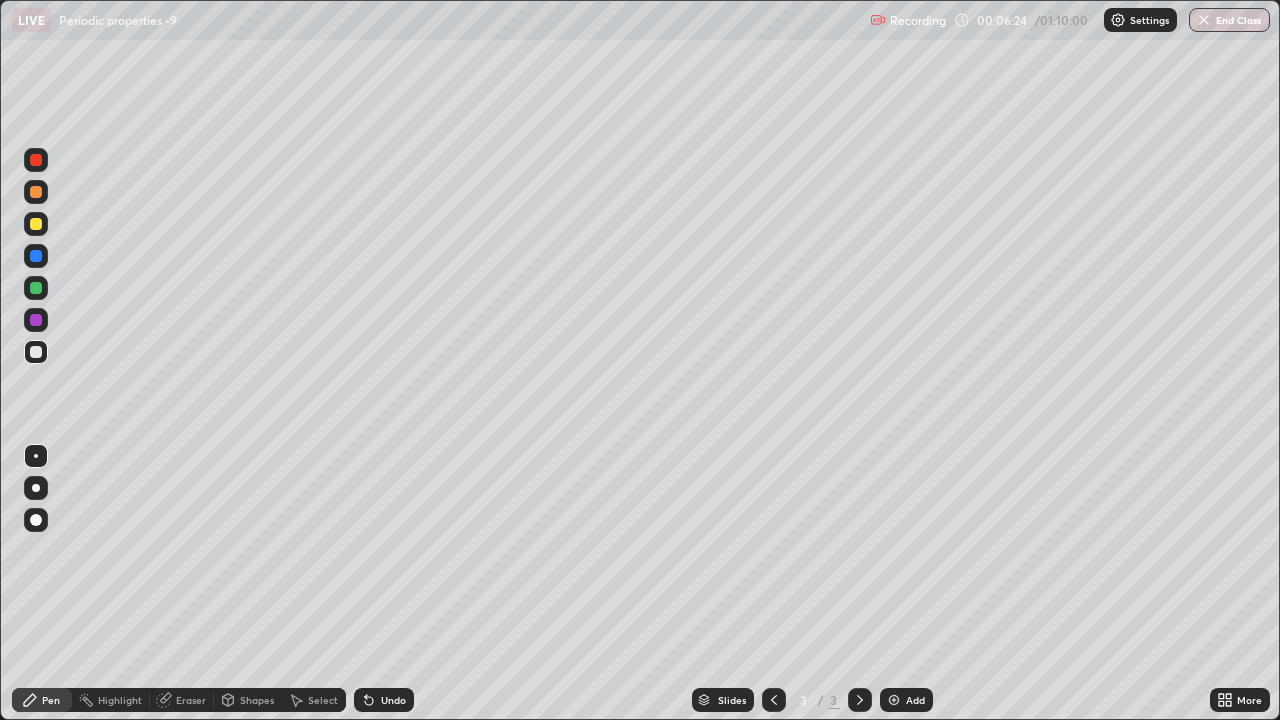click on "Undo" at bounding box center [384, 700] 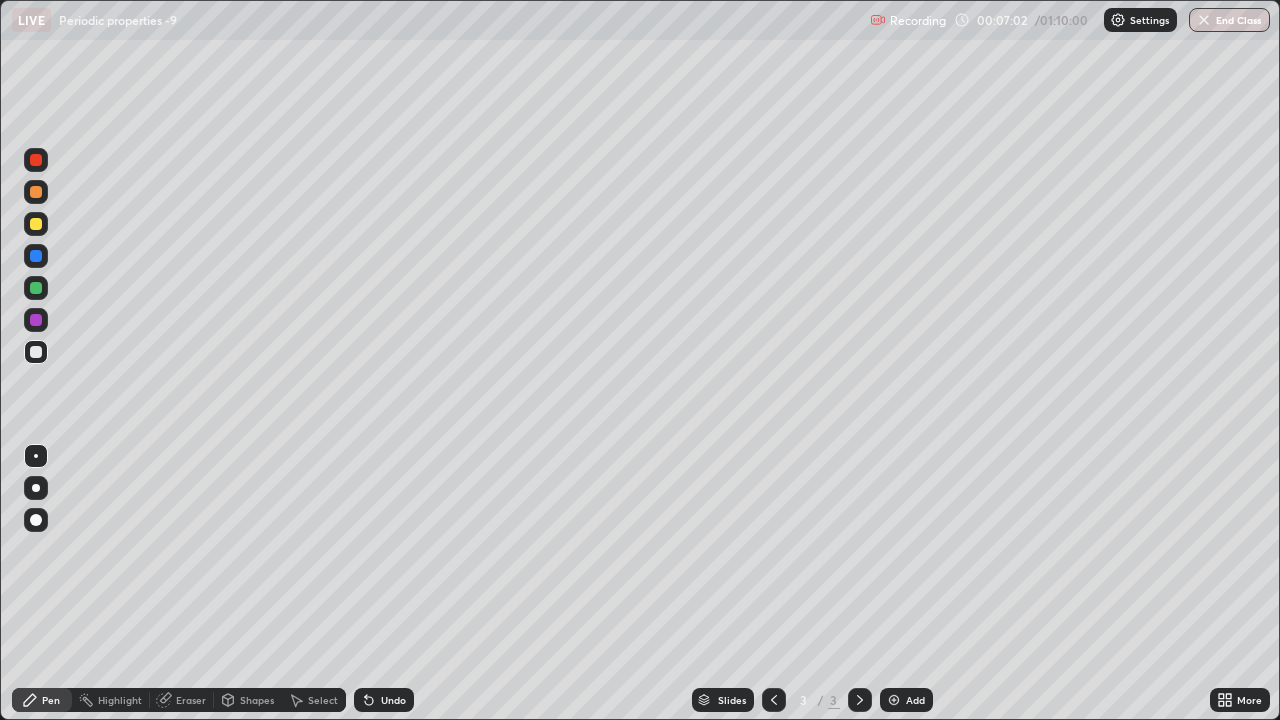 click on "Undo" at bounding box center (393, 700) 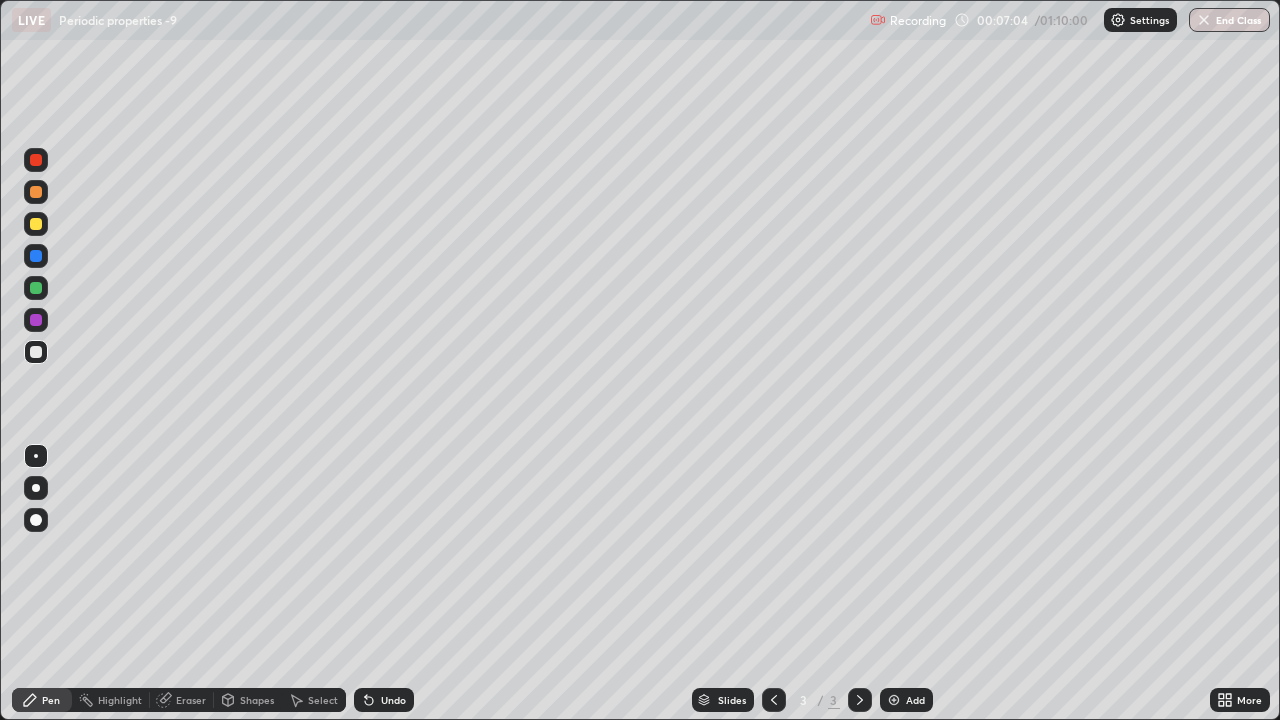 click on "Undo" at bounding box center (393, 700) 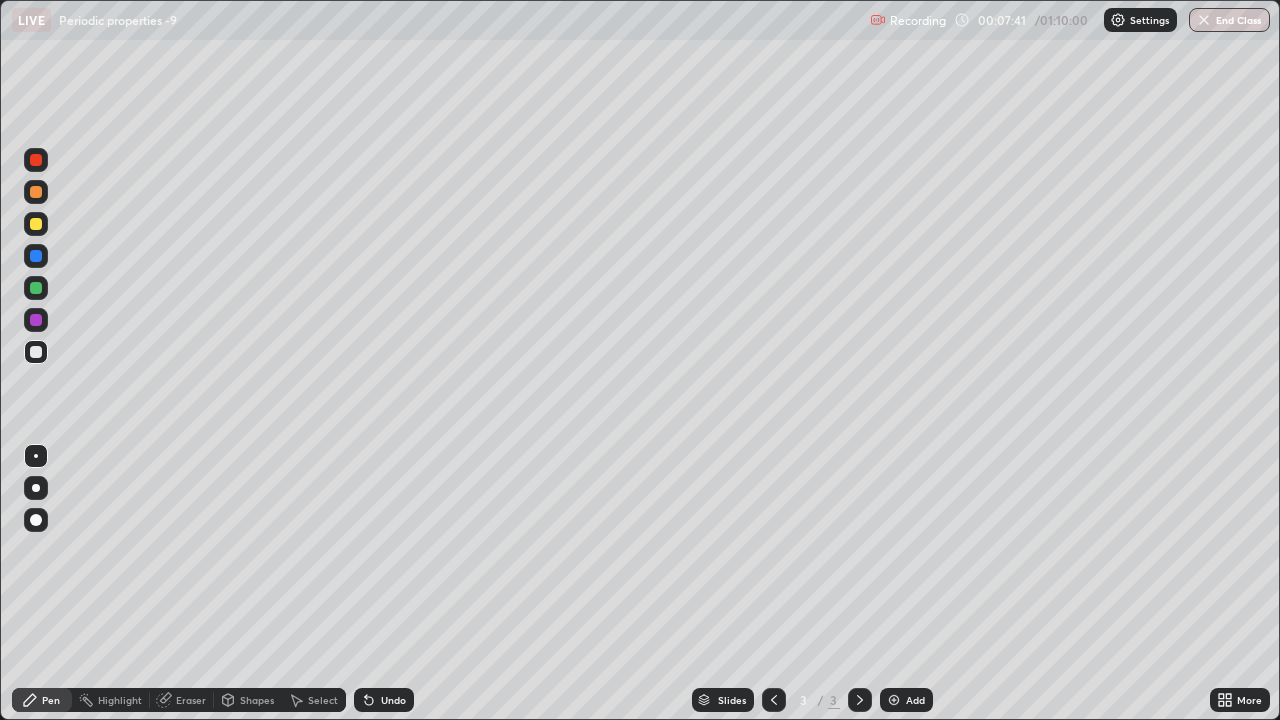 click at bounding box center (894, 700) 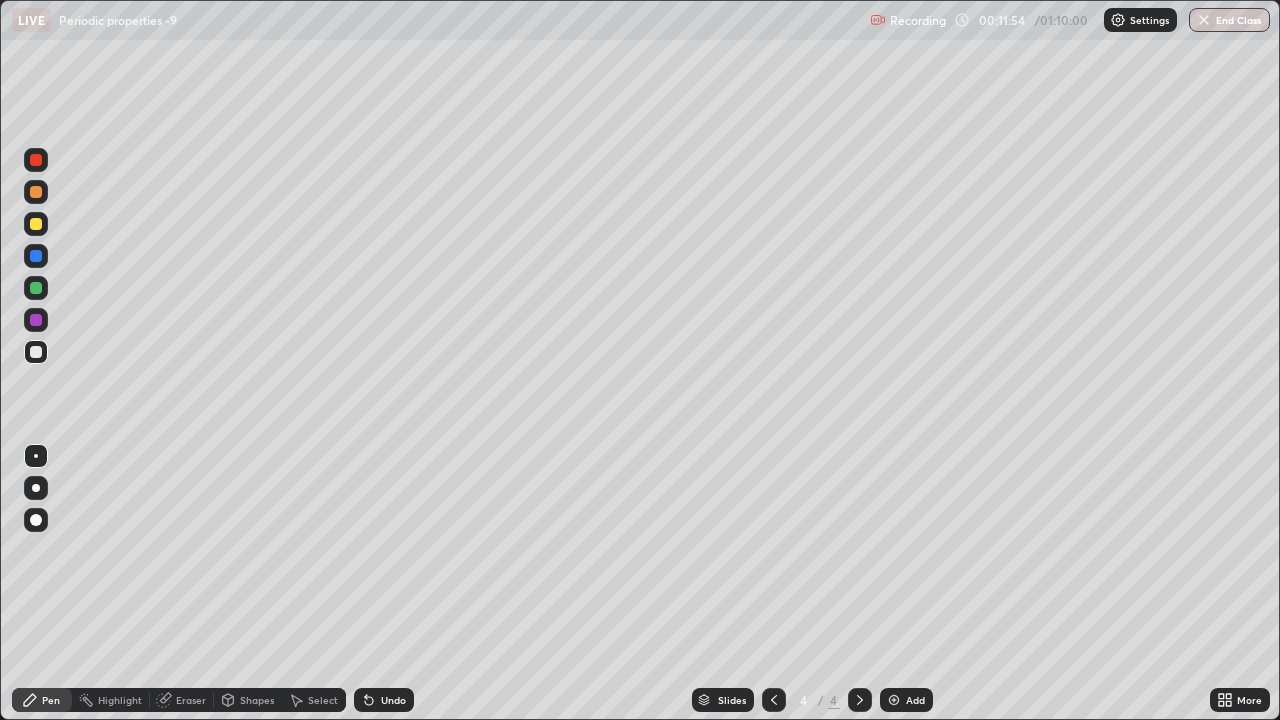 click at bounding box center [894, 700] 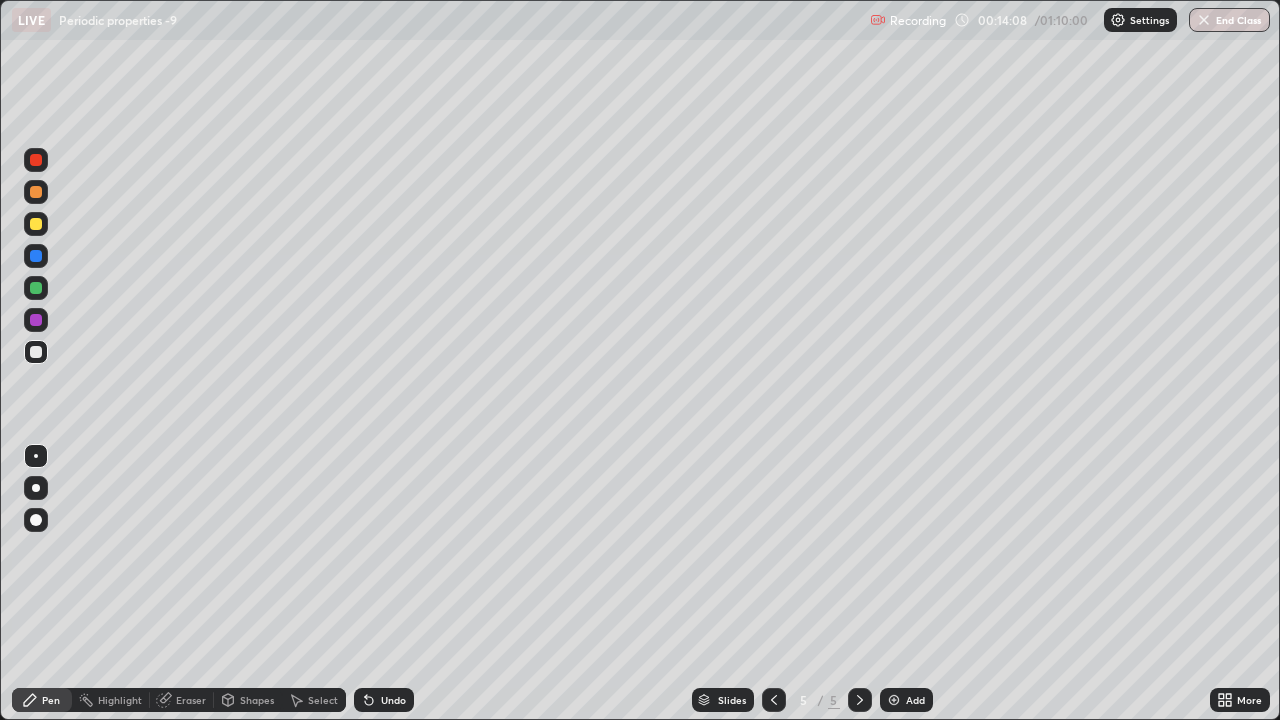 click 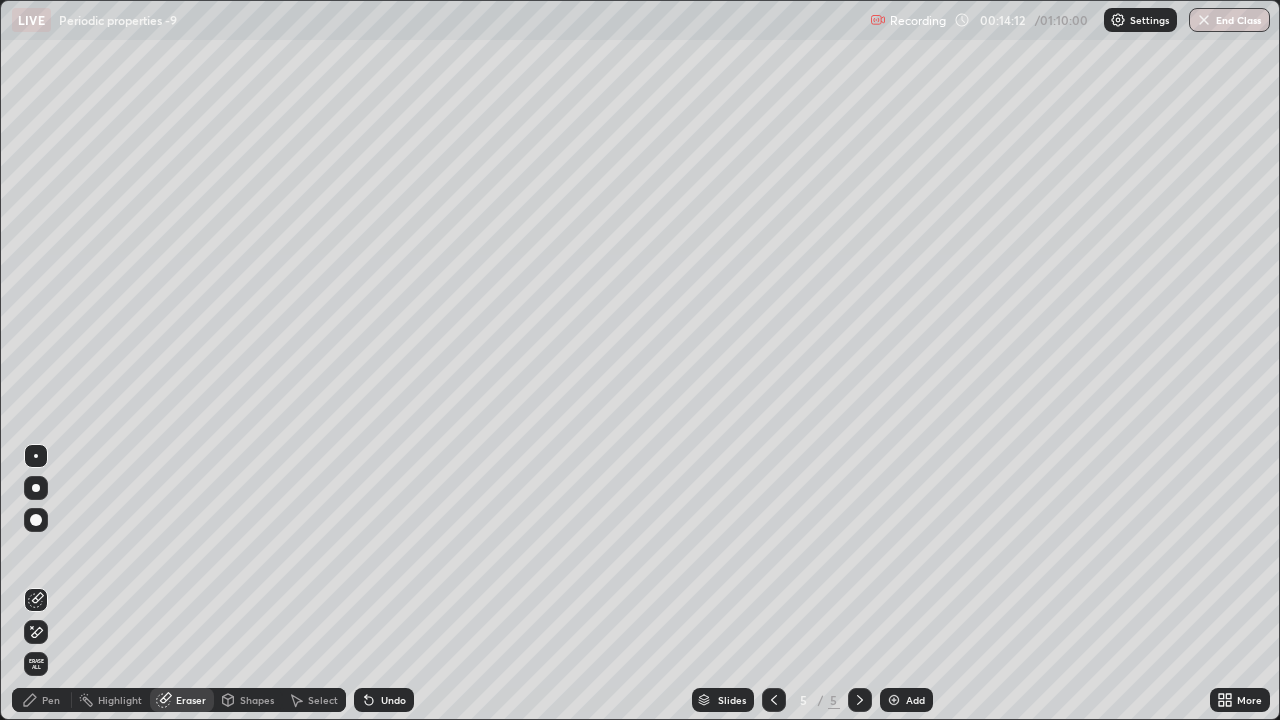click on "Pen" at bounding box center [42, 700] 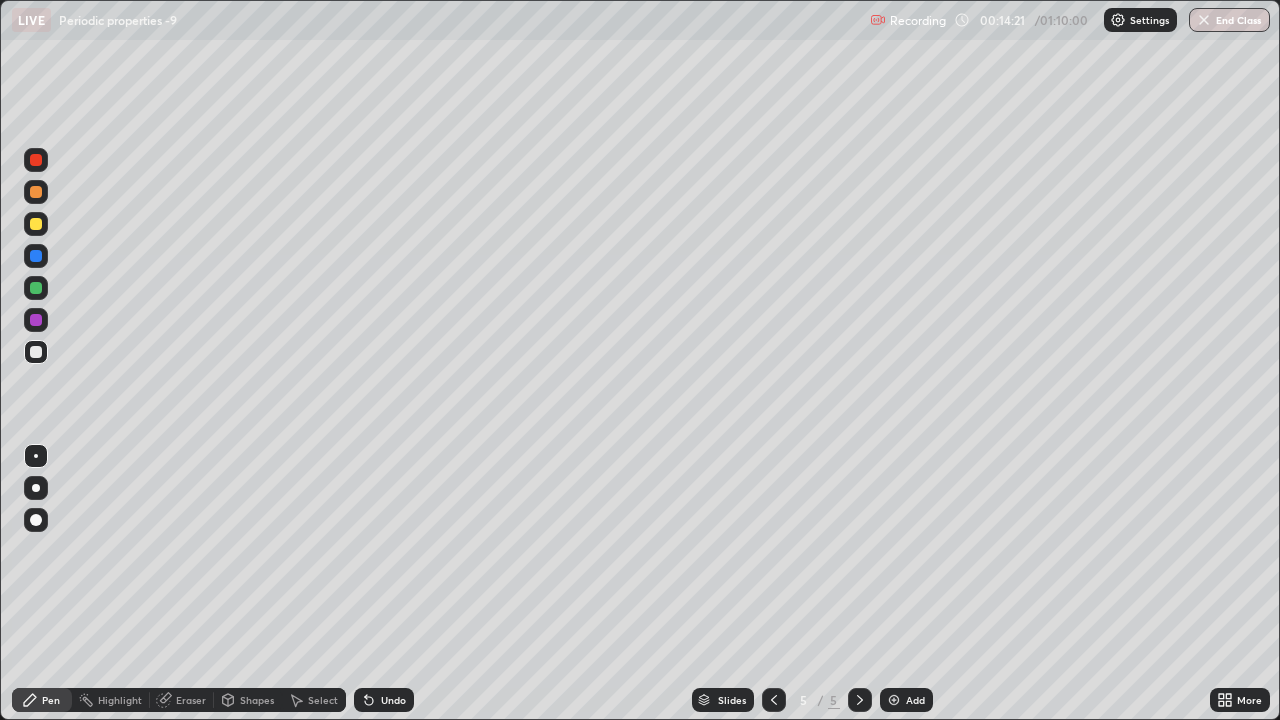 click 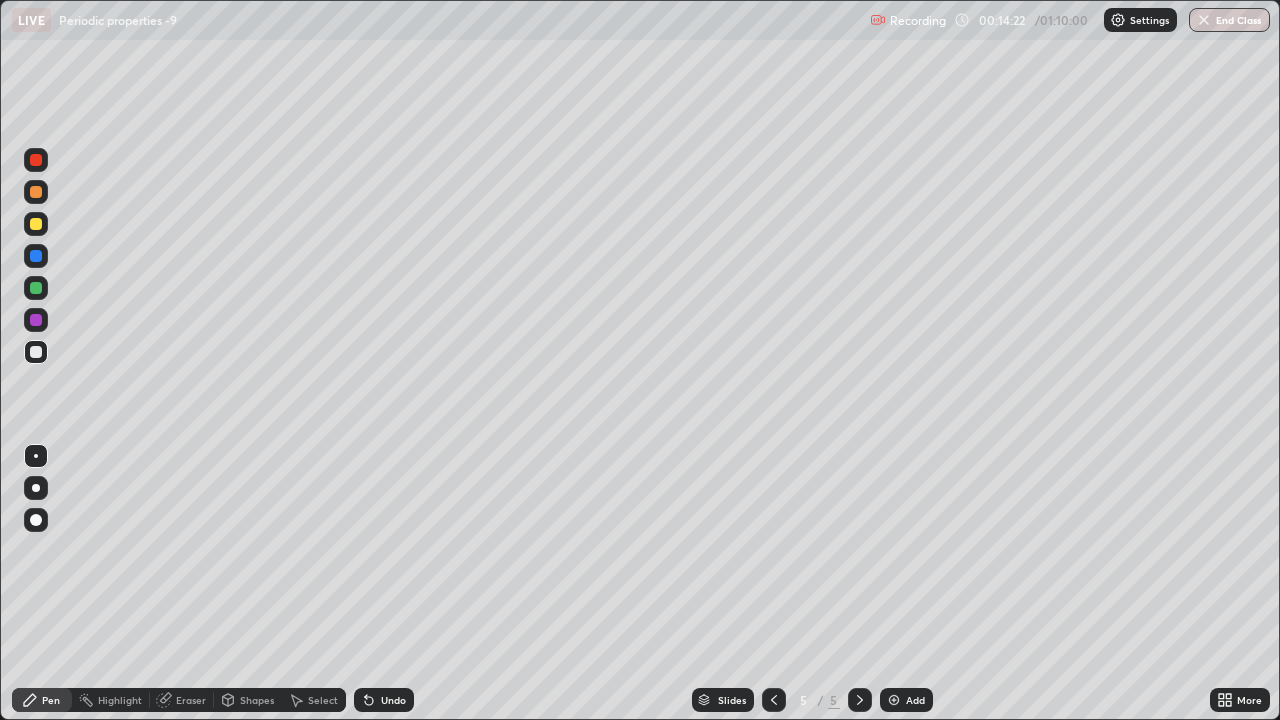 click at bounding box center (36, 488) 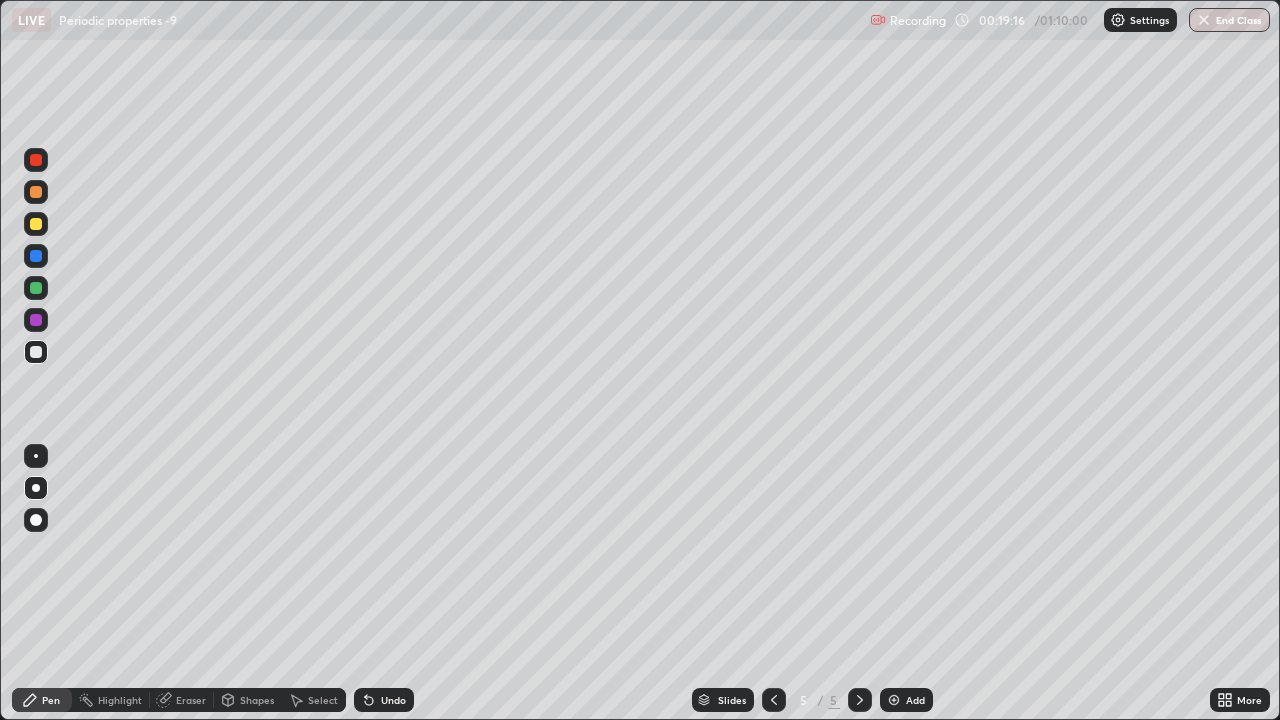 click at bounding box center (894, 700) 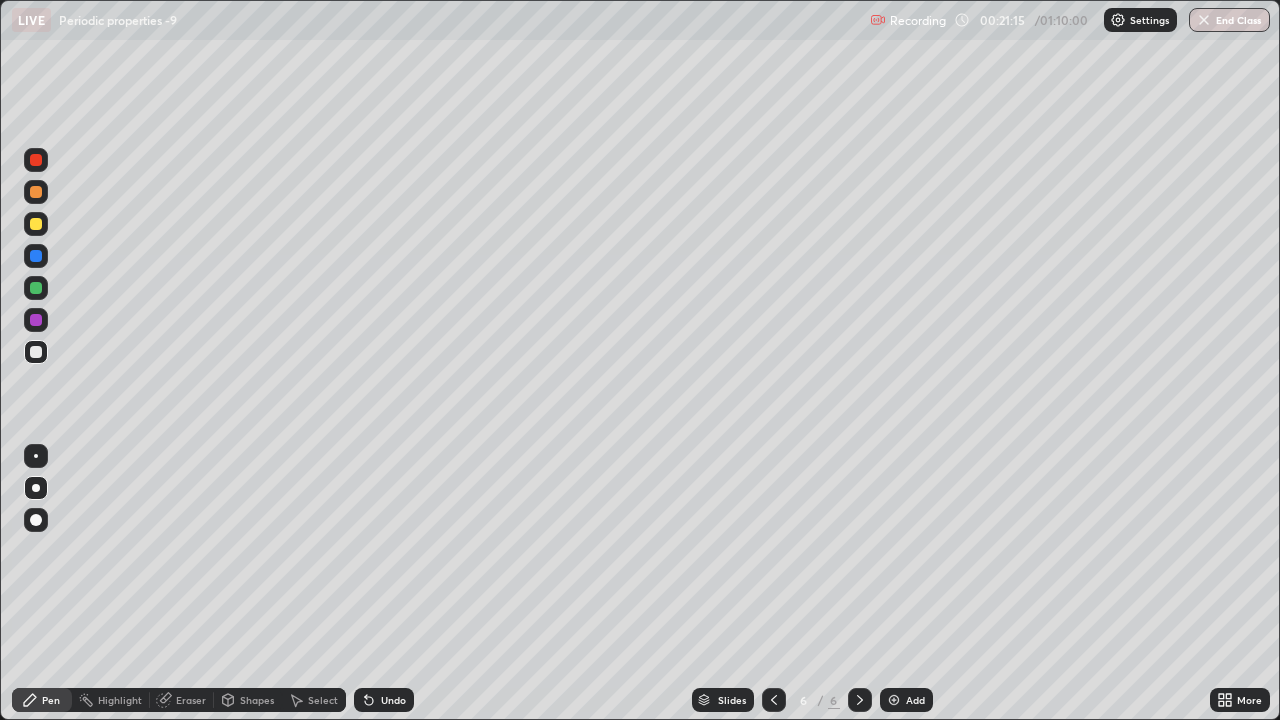 click 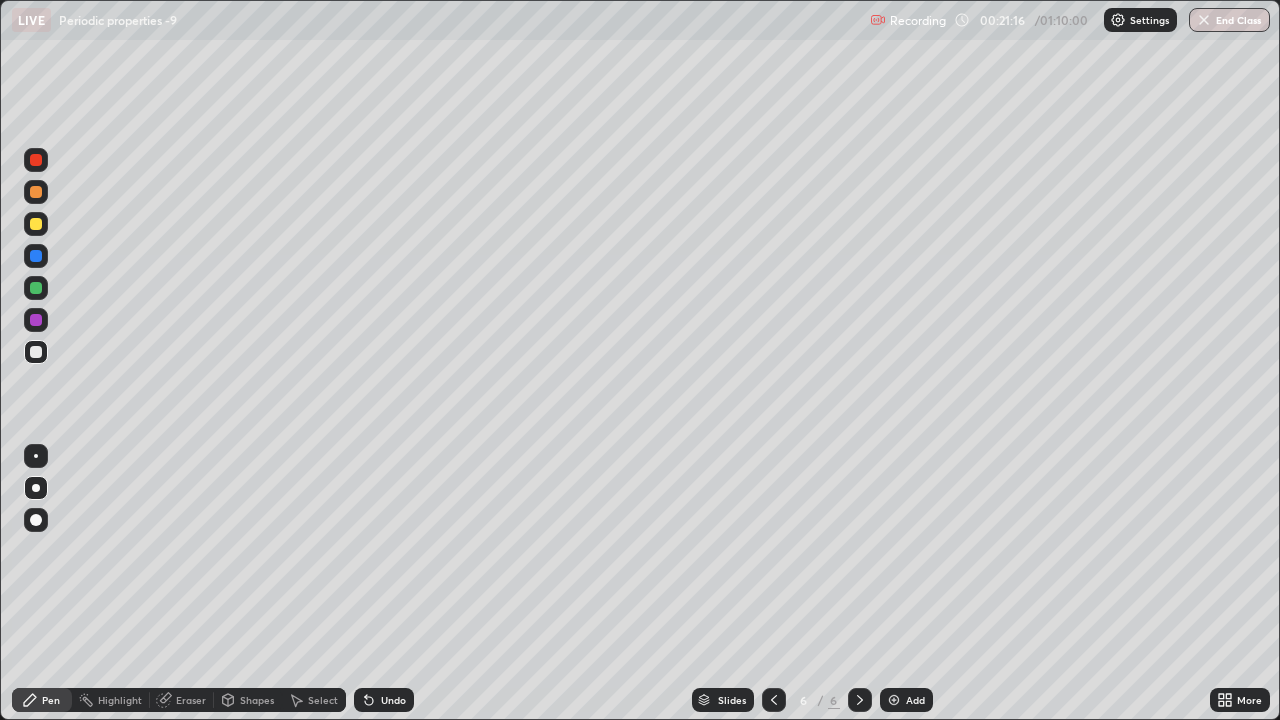 click on "Undo" at bounding box center [384, 700] 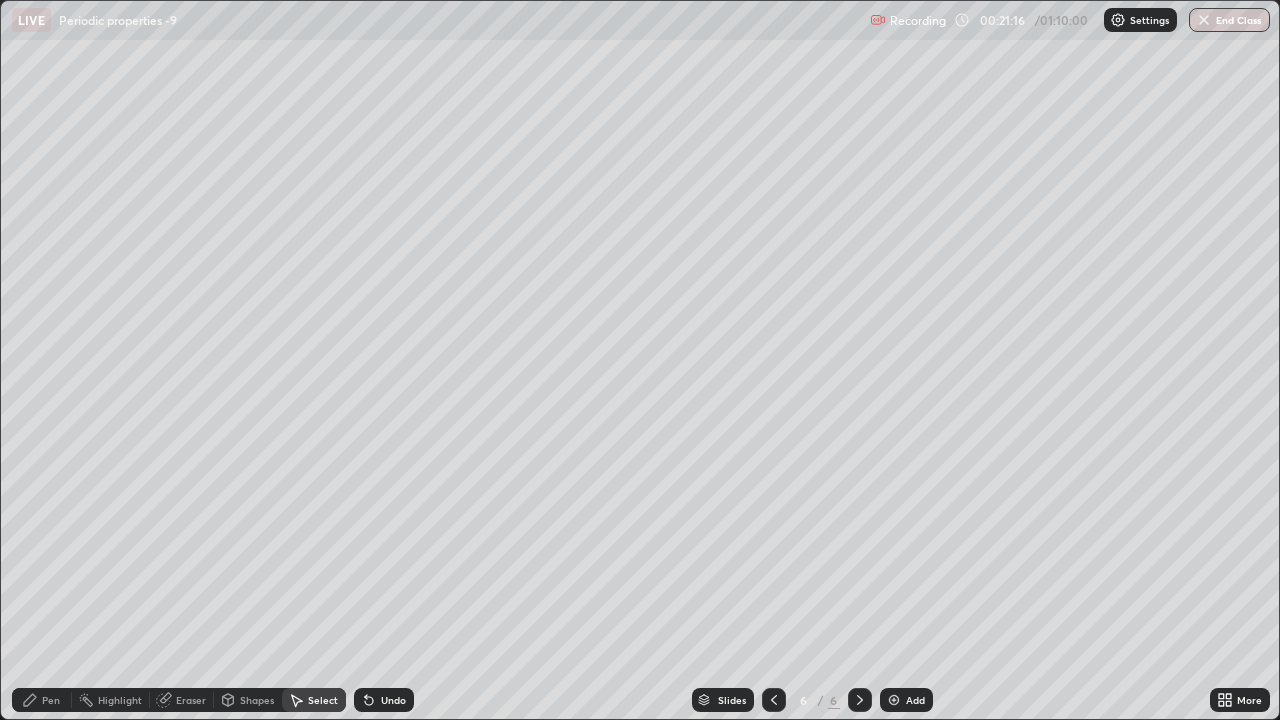 click on "Undo" at bounding box center (380, 700) 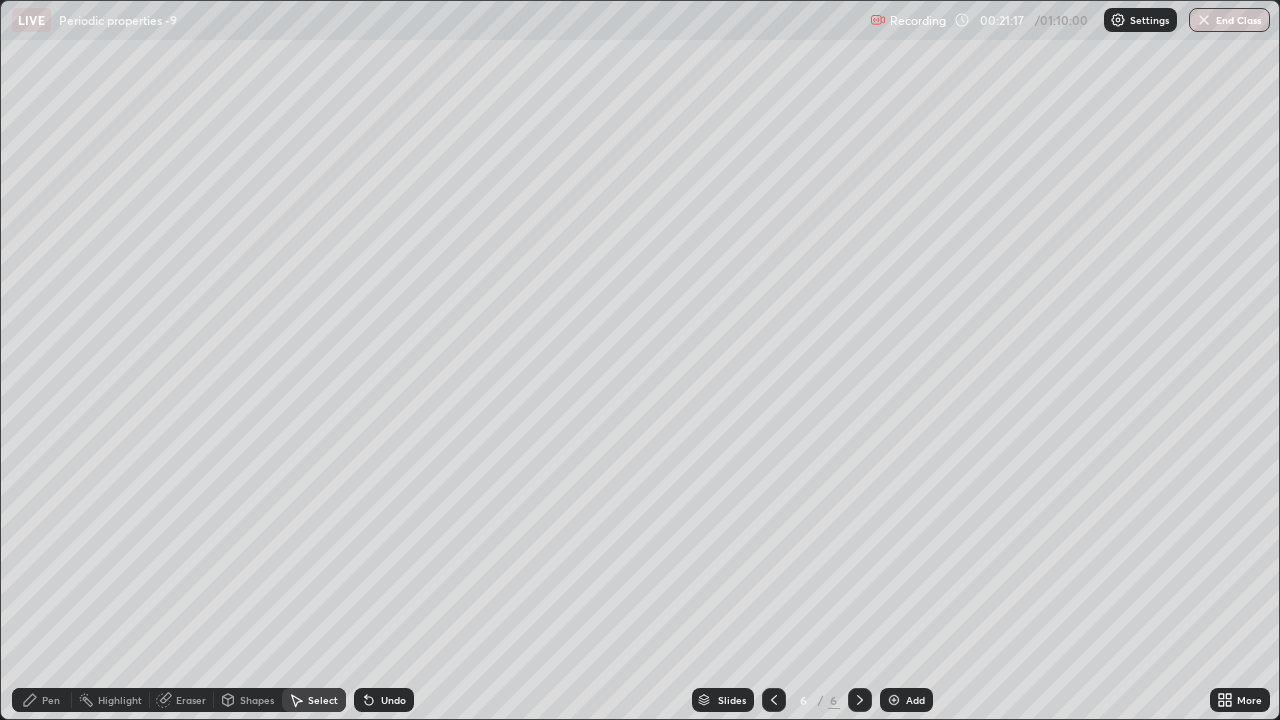 click on "Select" at bounding box center (314, 700) 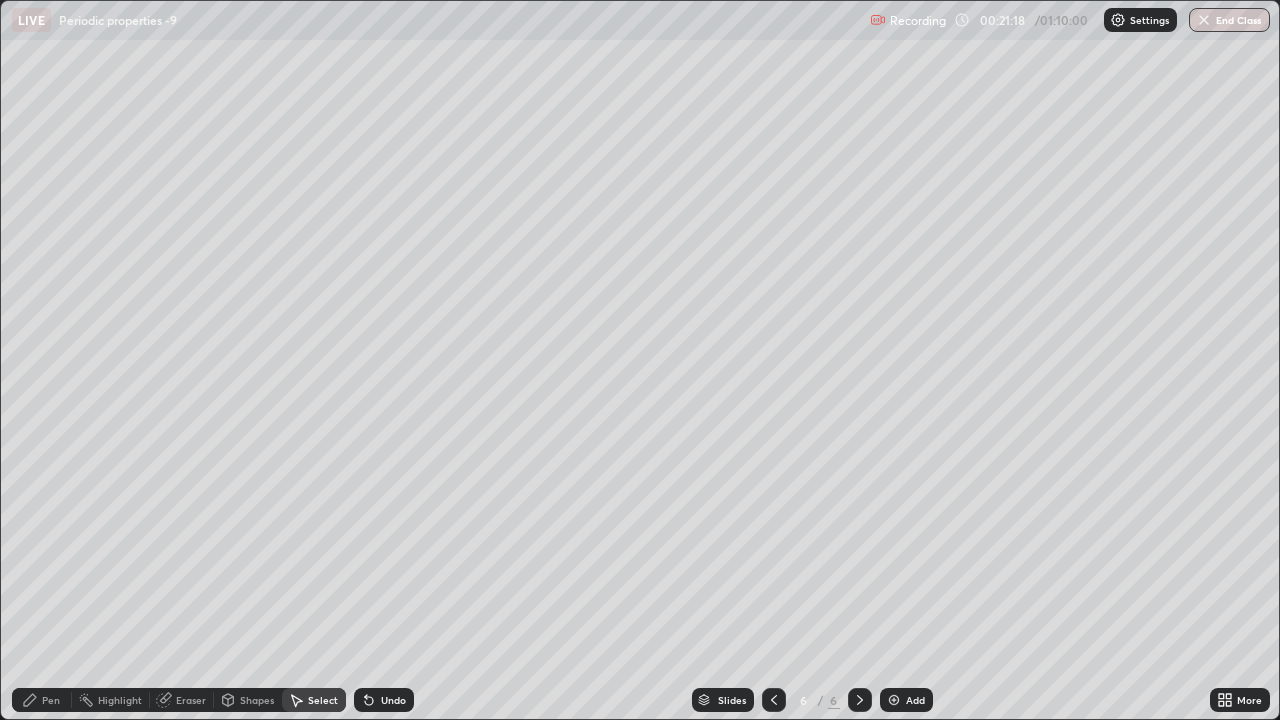 click 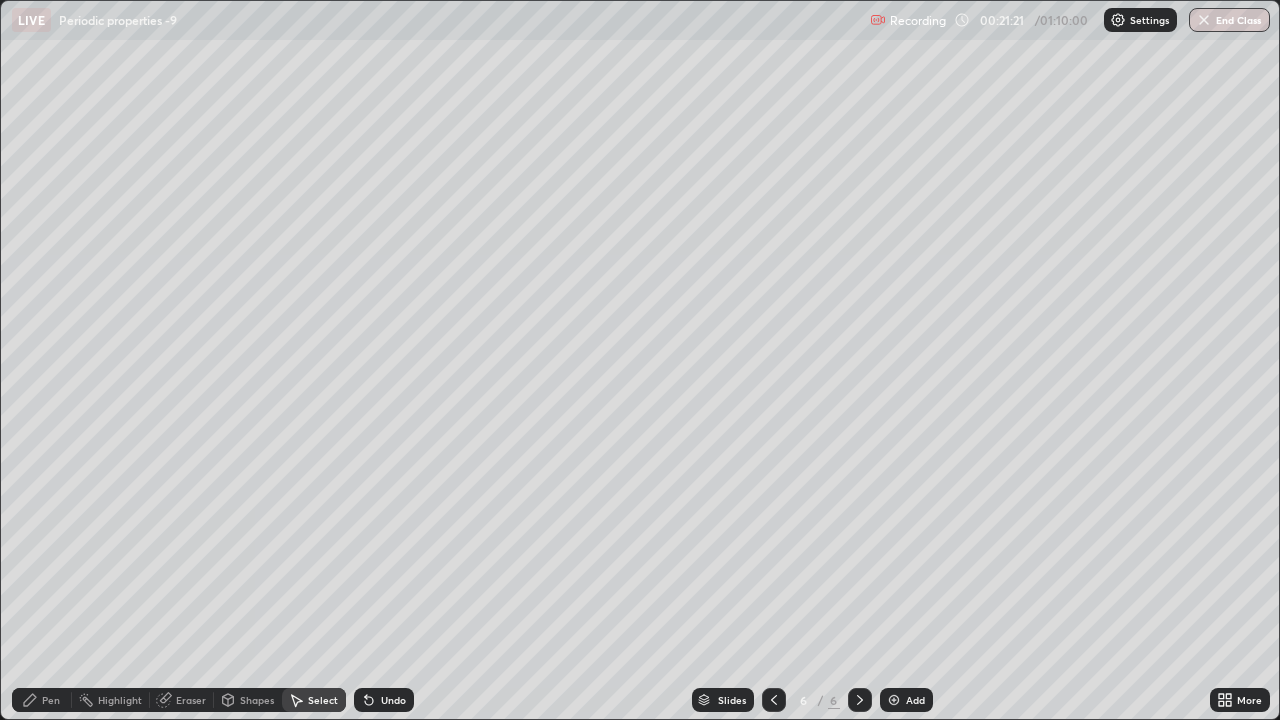 click on "Pen" at bounding box center (51, 700) 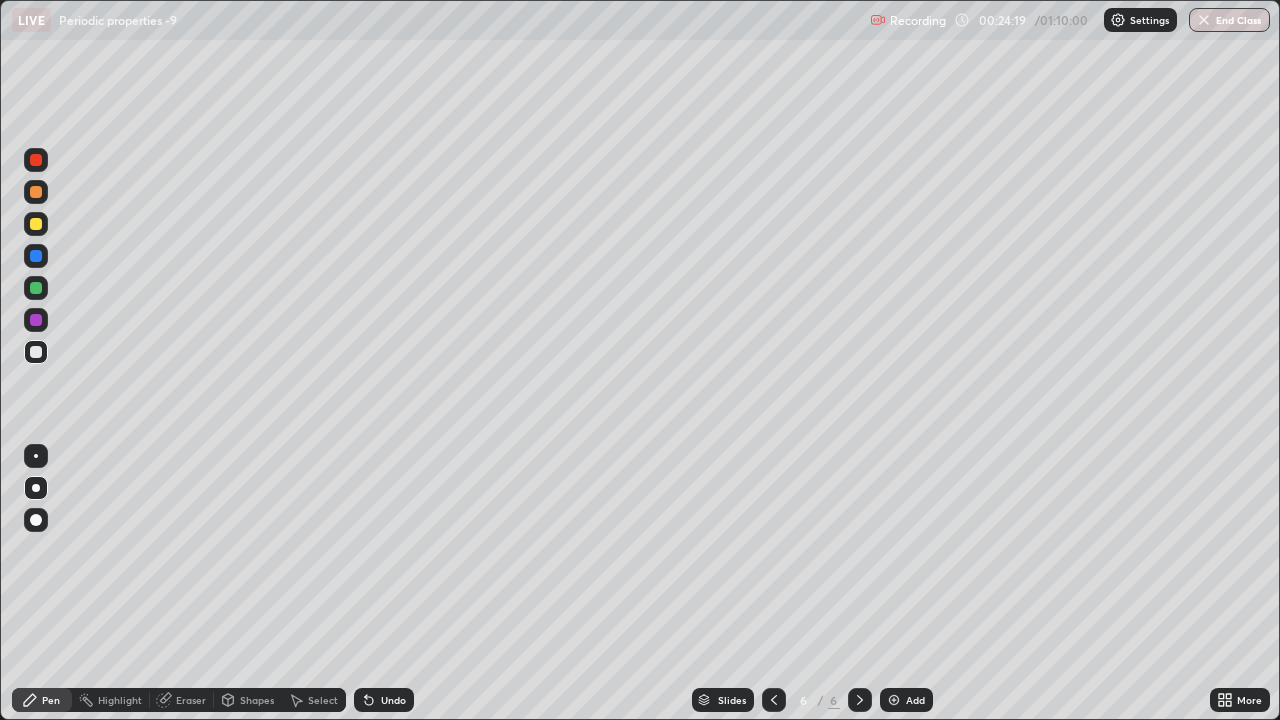 click at bounding box center [36, 192] 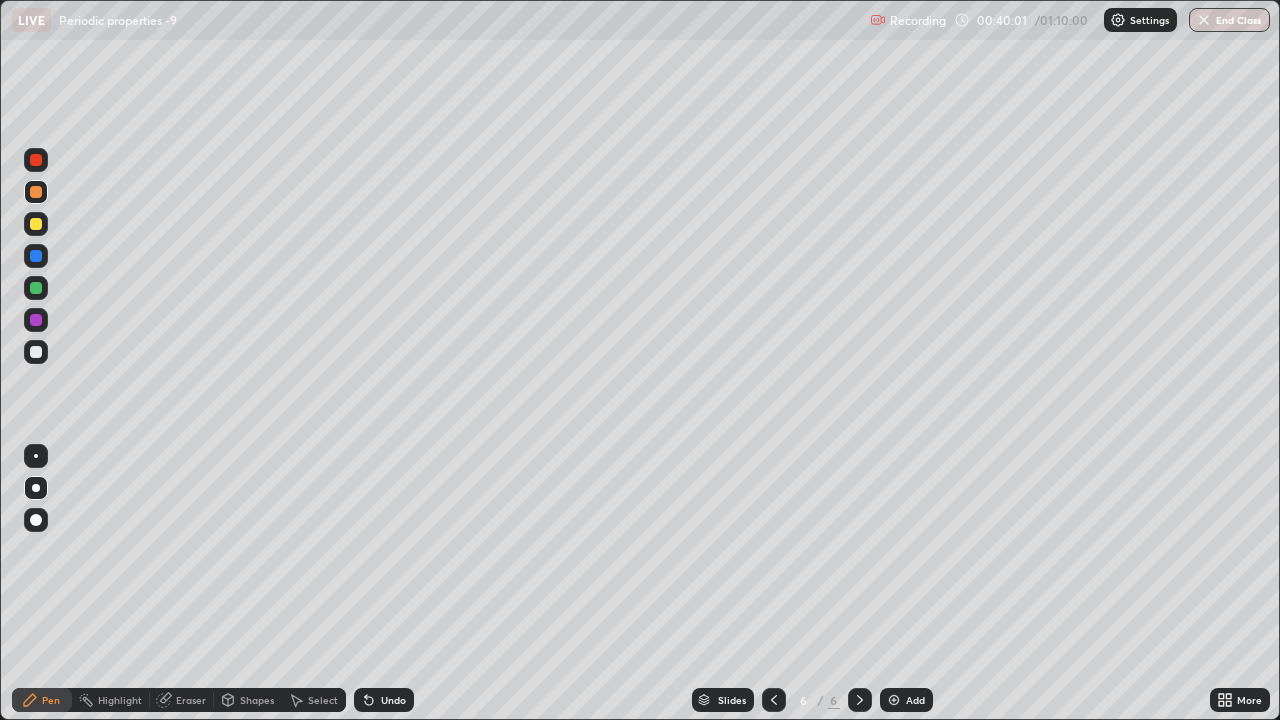 click at bounding box center [894, 700] 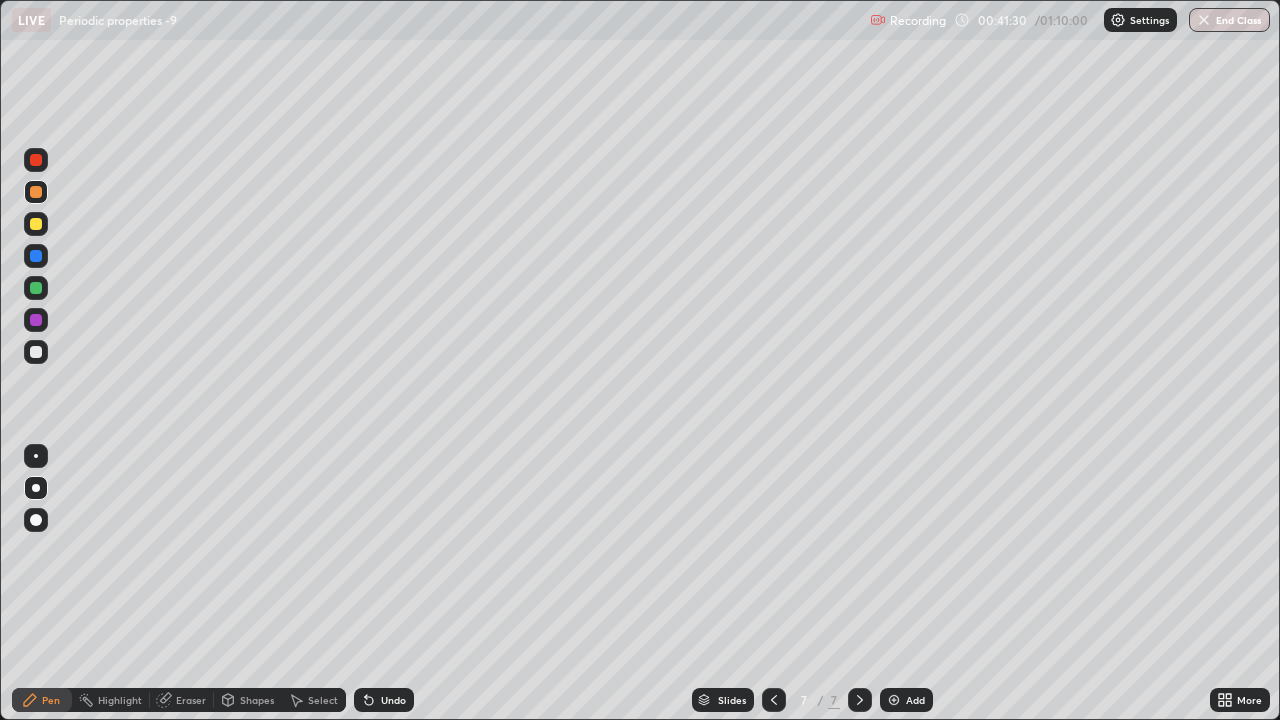 click at bounding box center (36, 224) 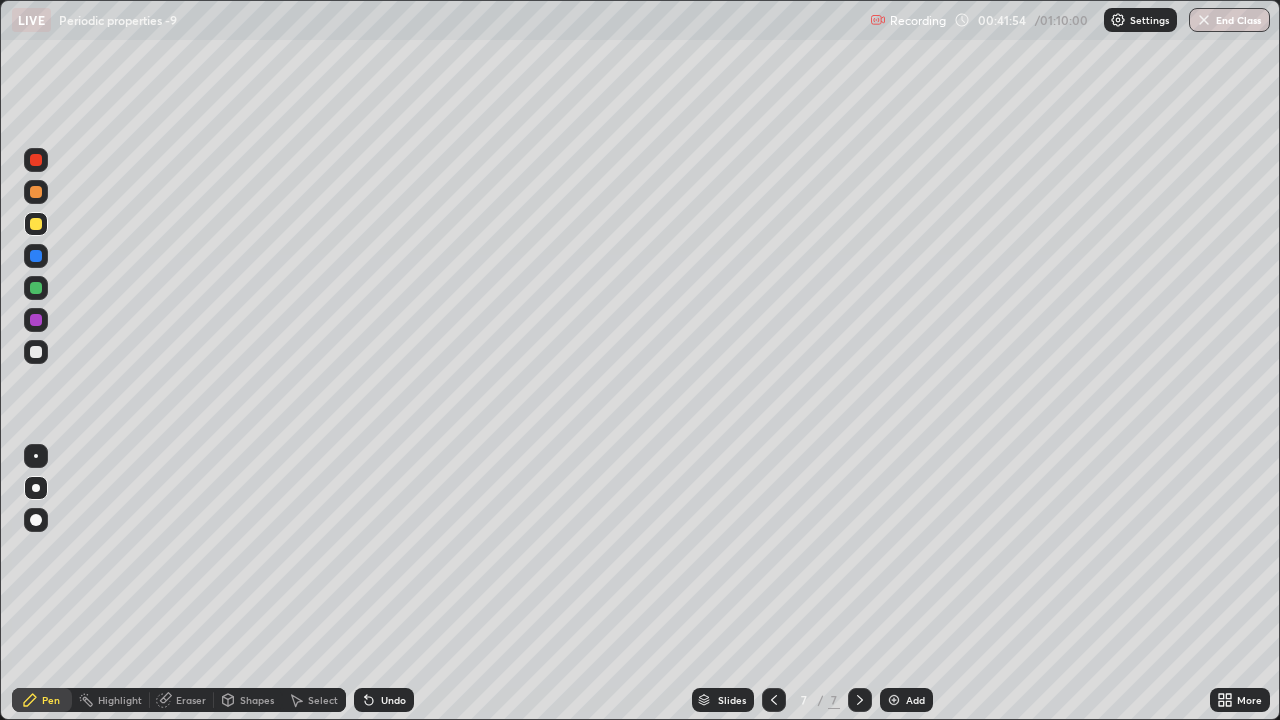 click on "Undo" at bounding box center (384, 700) 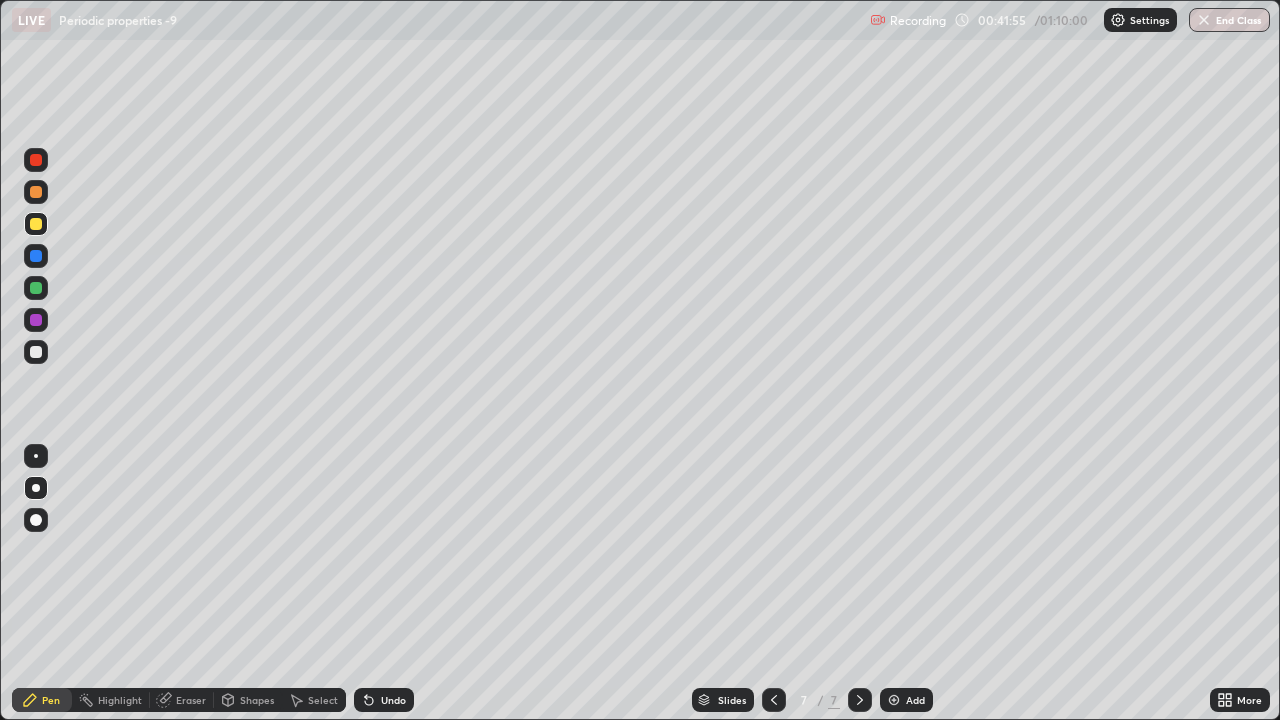 click 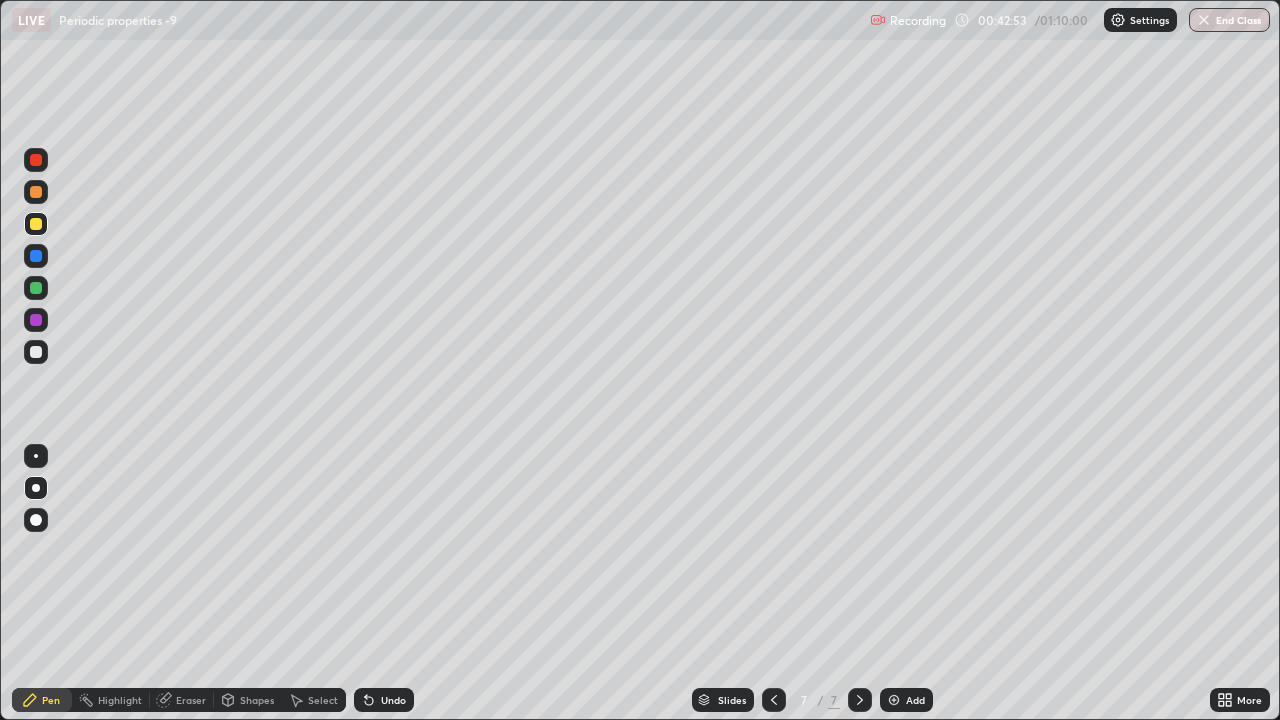 click on "Undo" at bounding box center [384, 700] 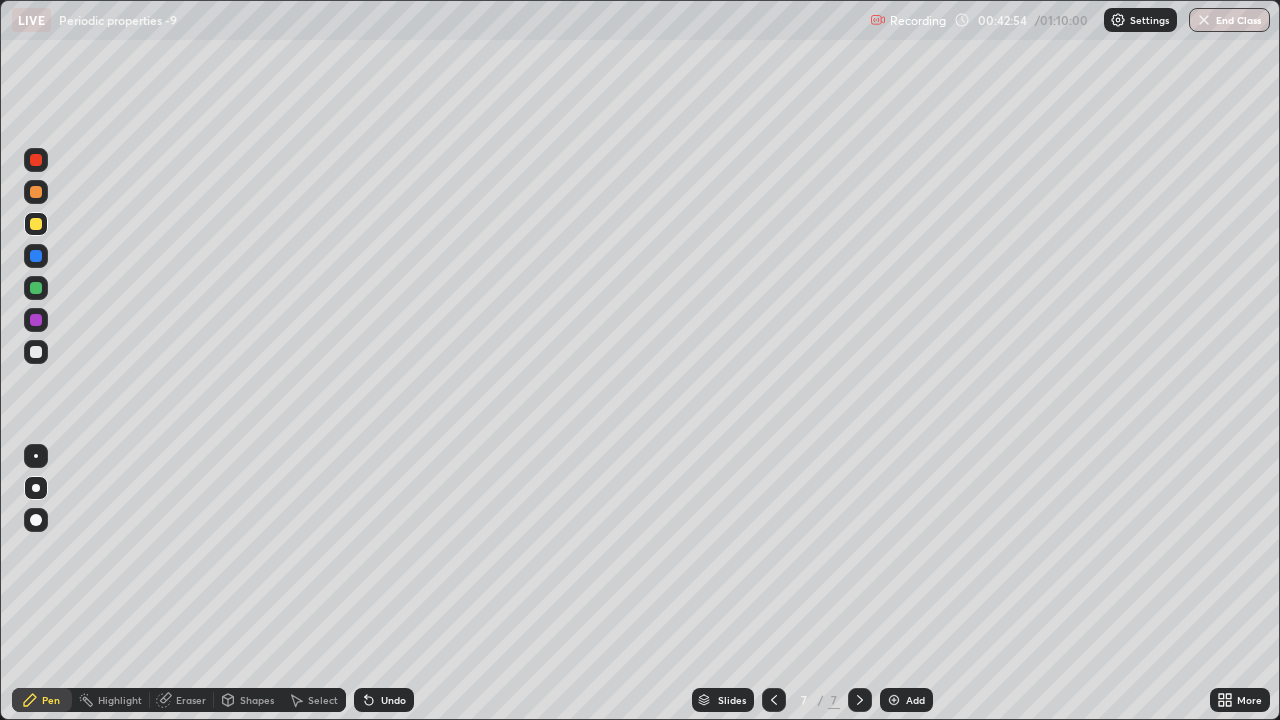 click on "Undo" at bounding box center [393, 700] 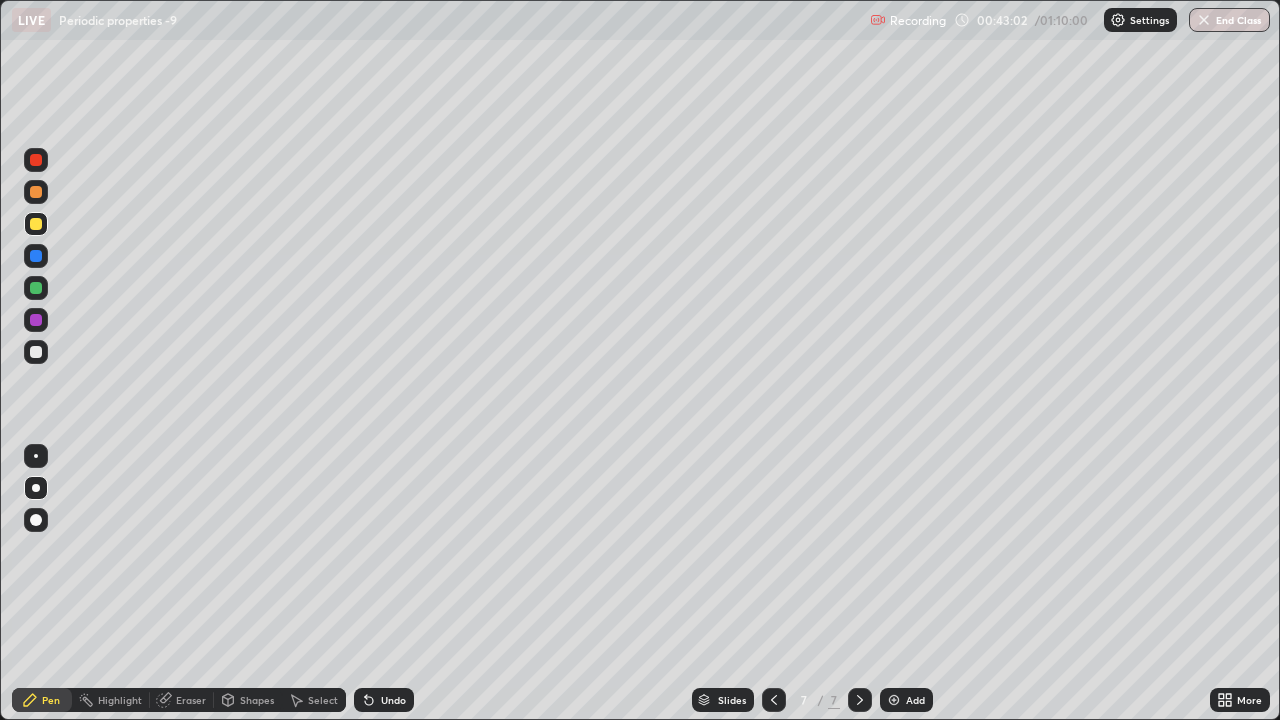 click on "Undo" at bounding box center [393, 700] 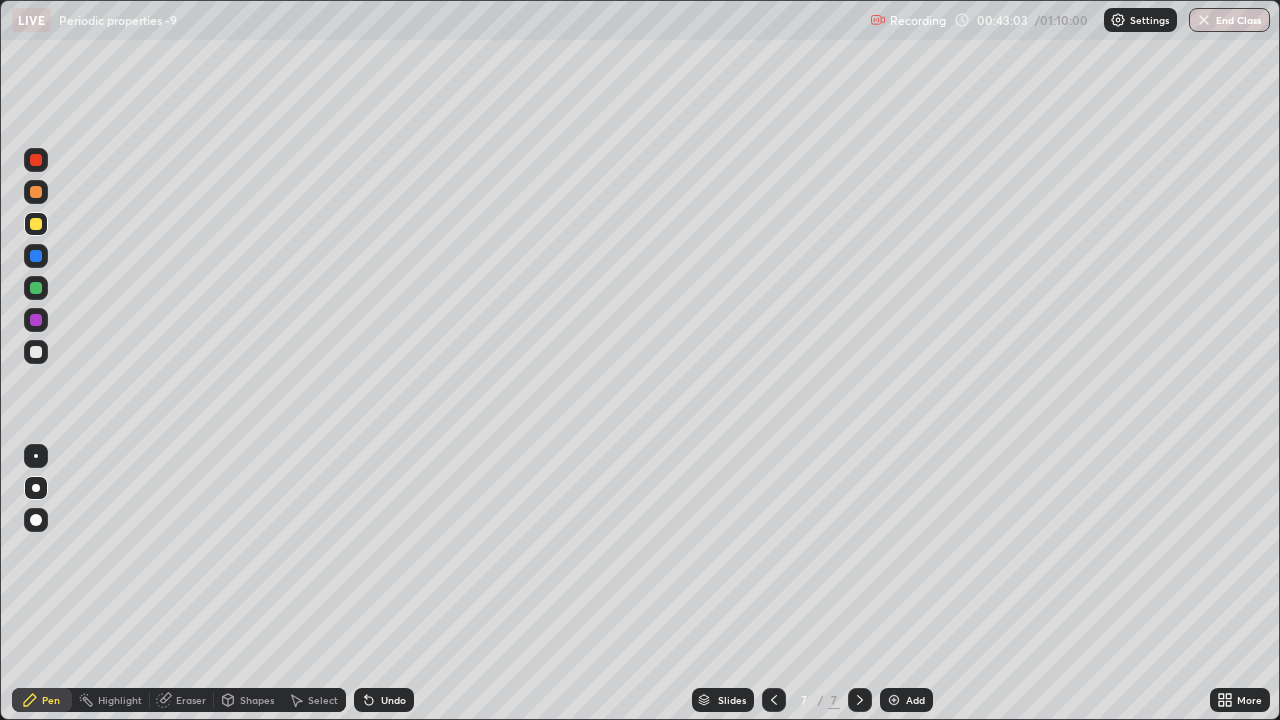 click on "Undo" at bounding box center [393, 700] 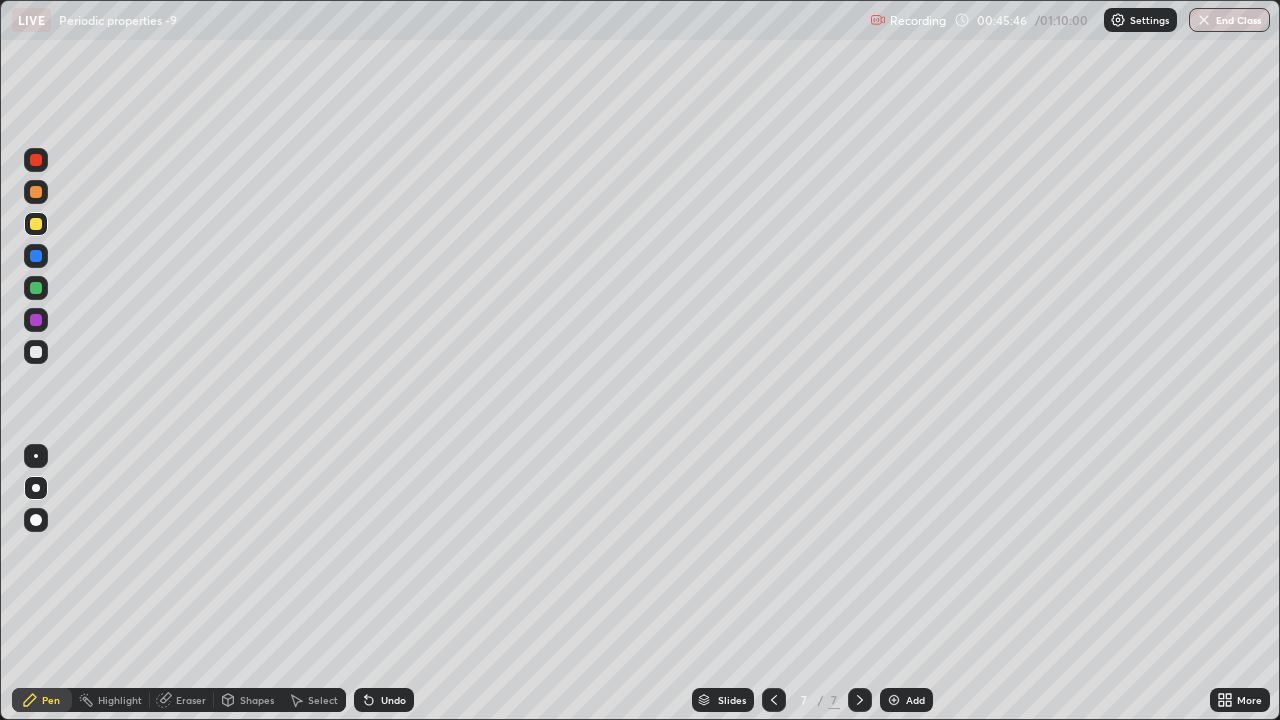 click on "Undo" at bounding box center (393, 700) 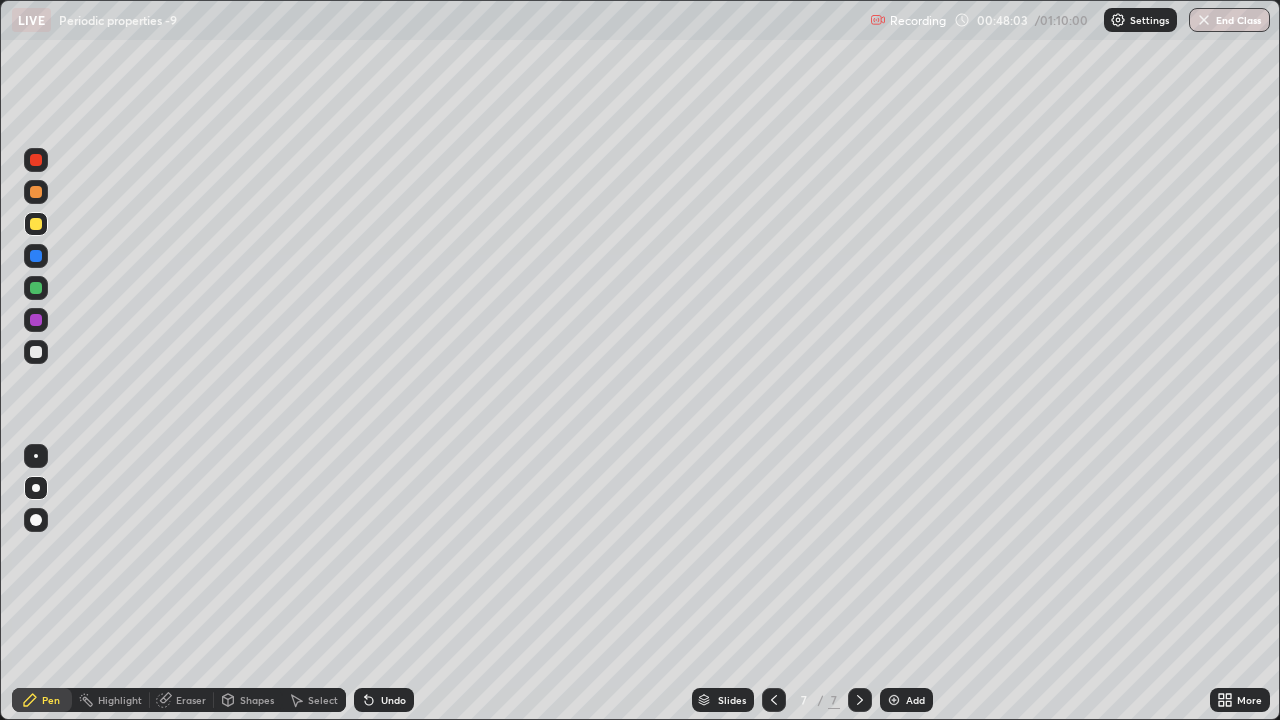 click on "Add" at bounding box center [906, 700] 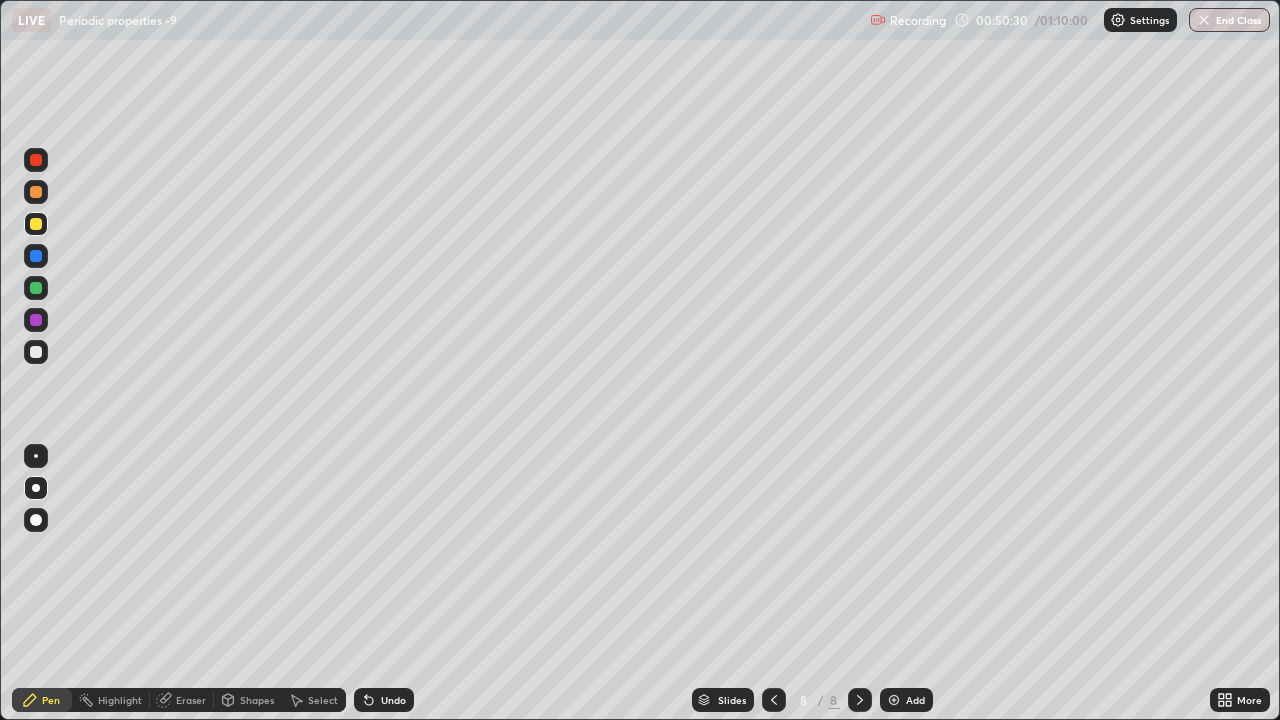 click 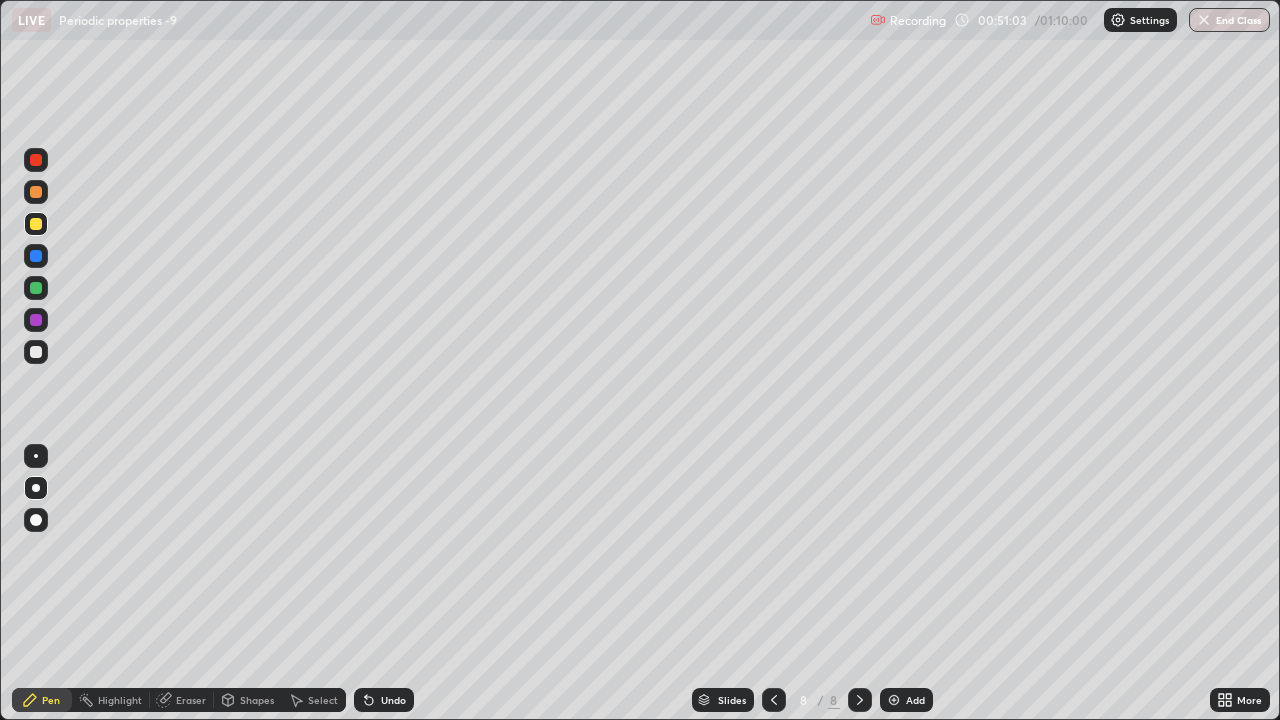 click 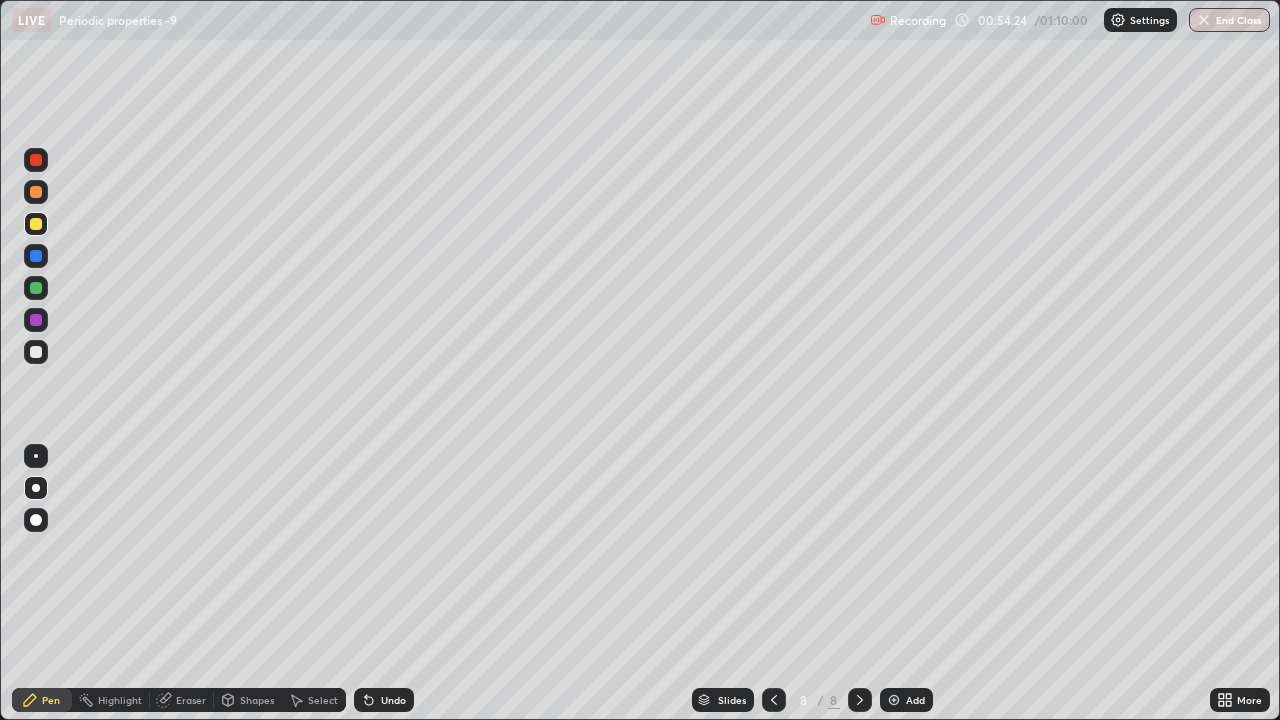 click at bounding box center [894, 700] 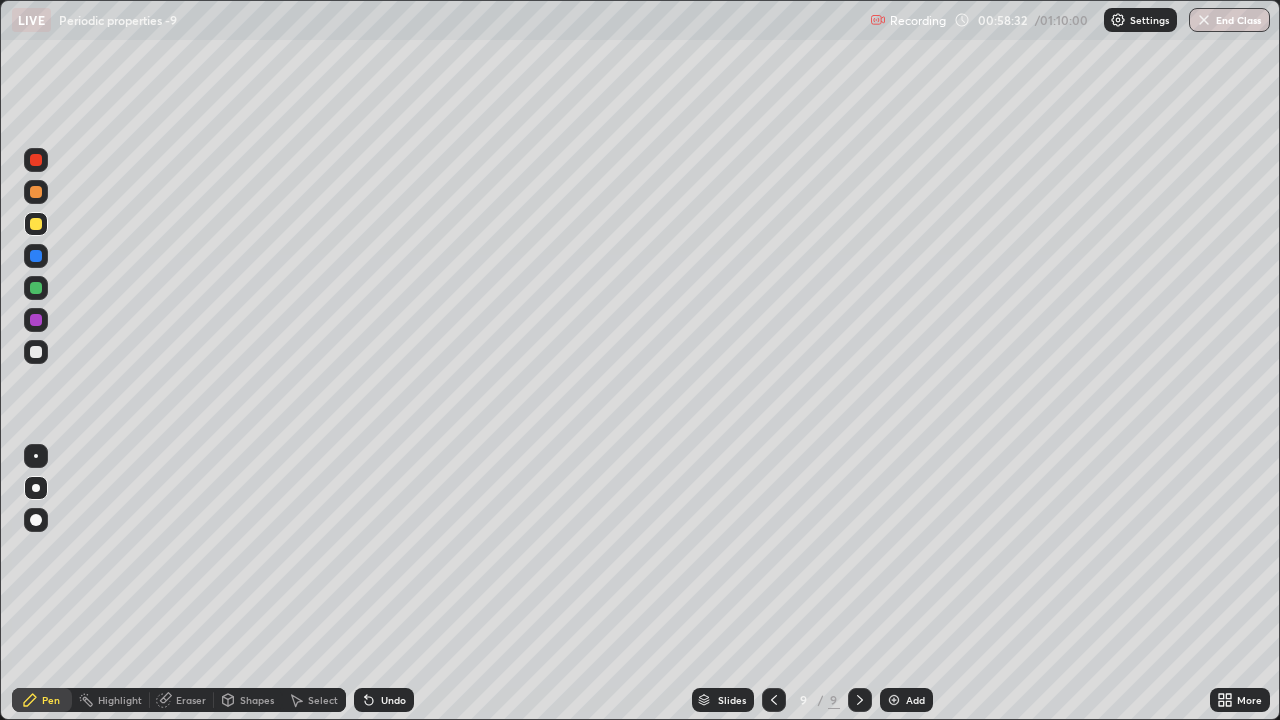 click on "Undo" at bounding box center [384, 700] 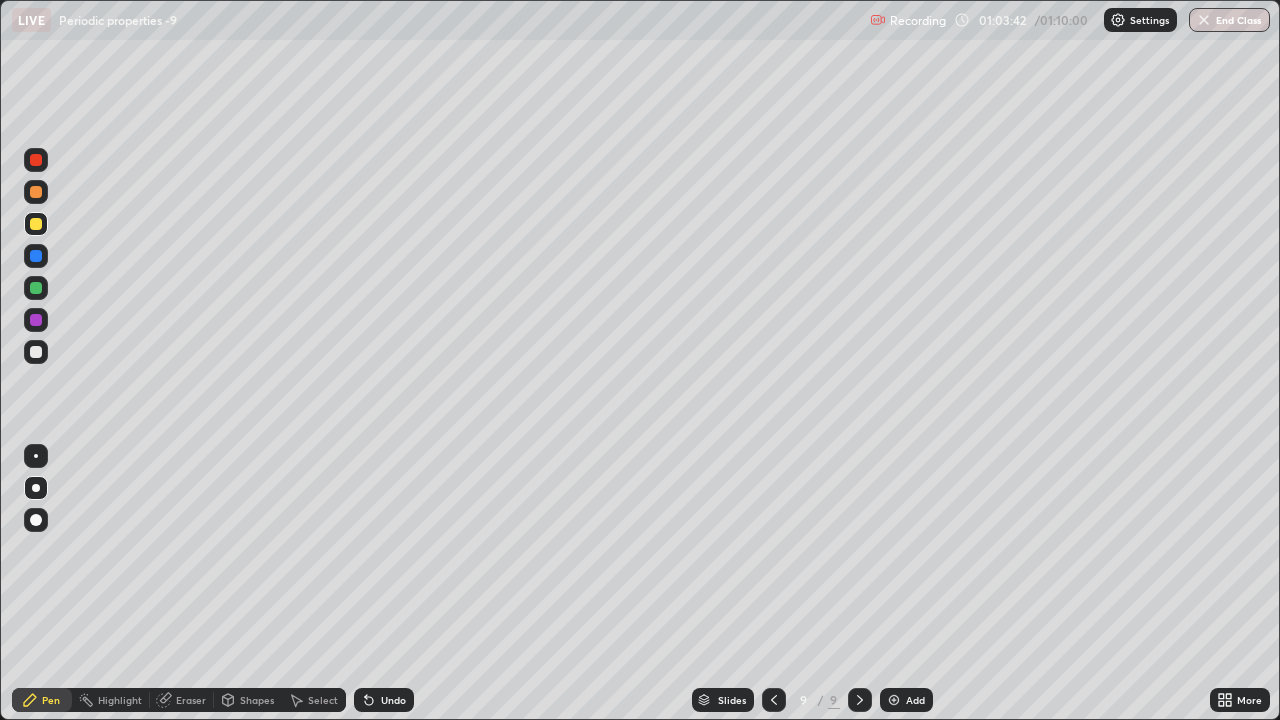 click on "Eraser" at bounding box center (182, 700) 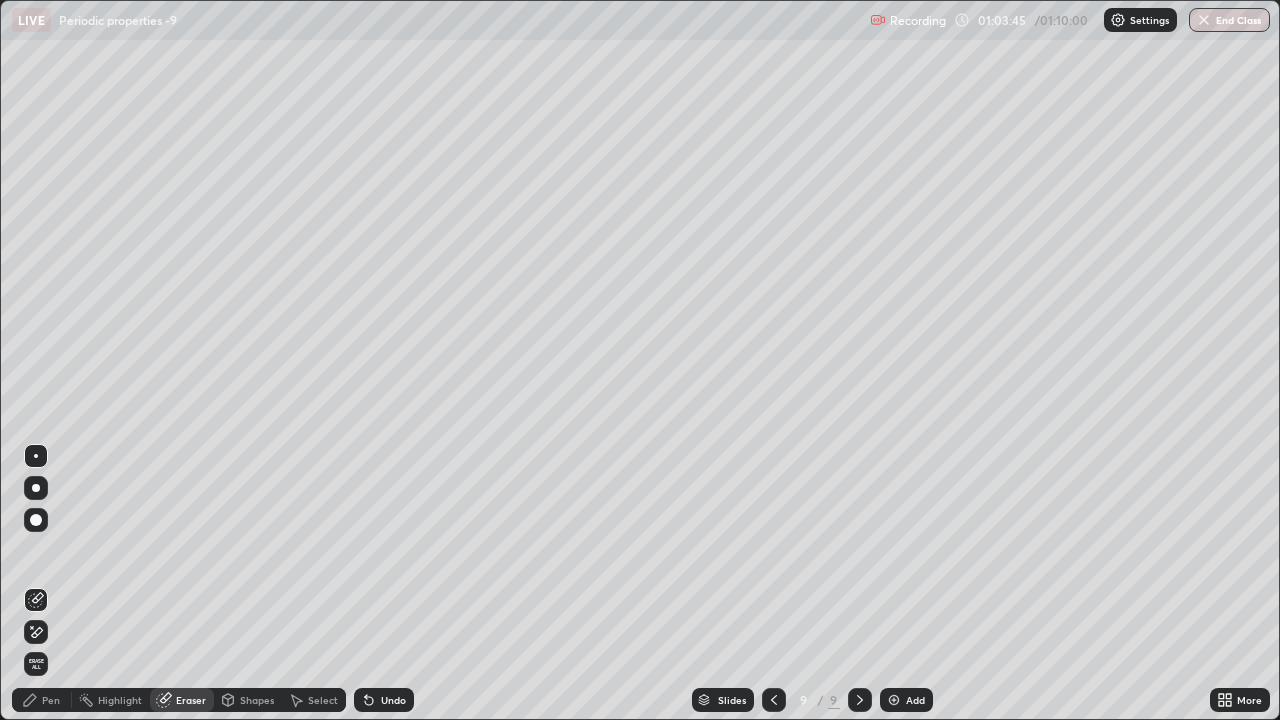 click on "Pen" at bounding box center [51, 700] 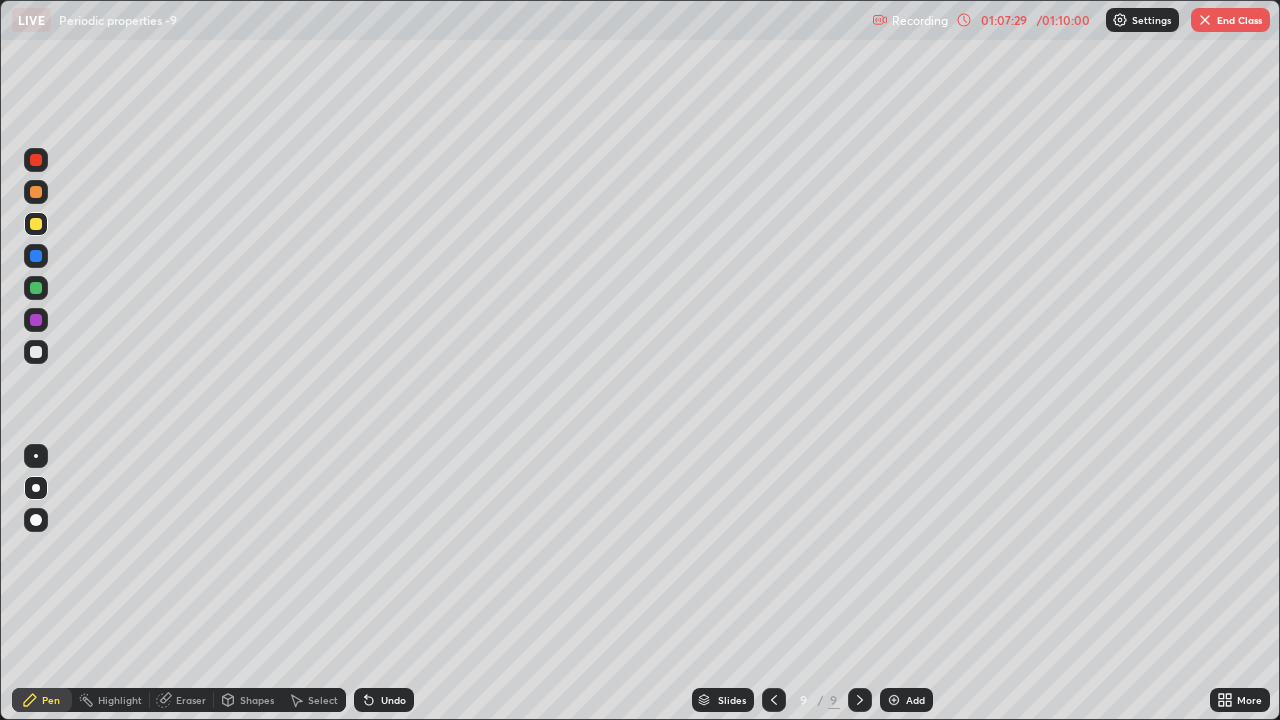 click at bounding box center (894, 700) 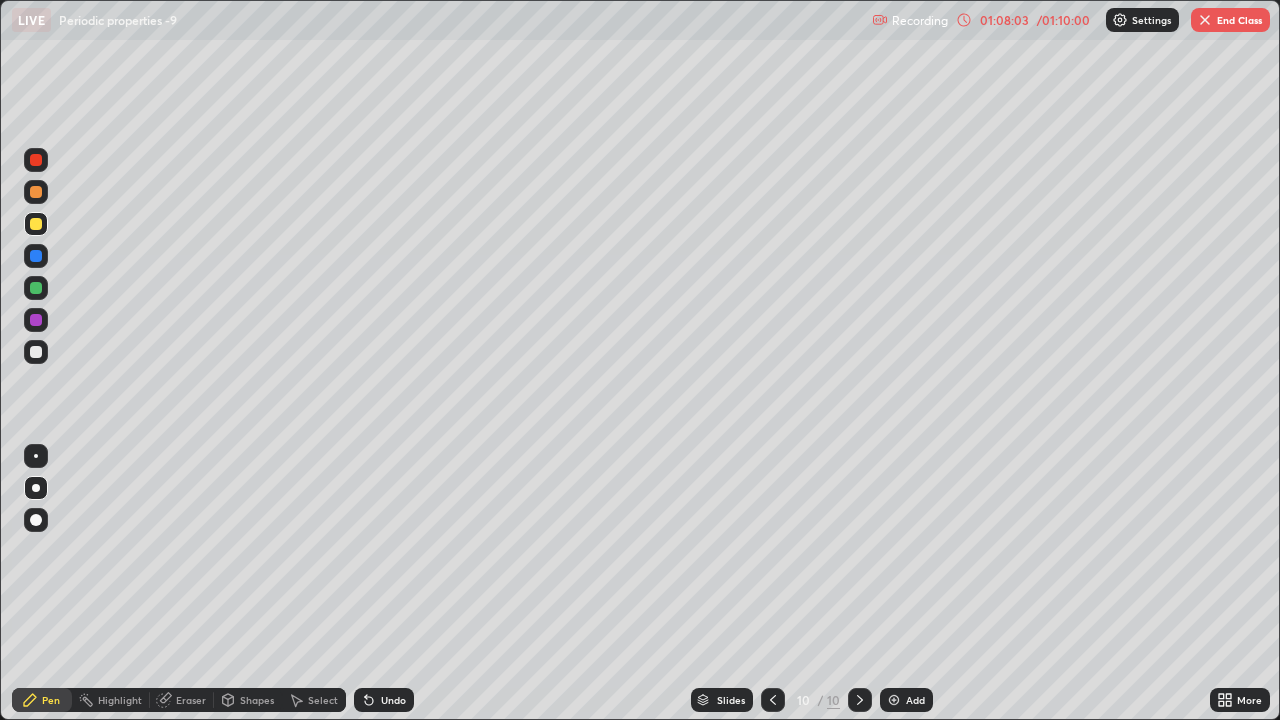 click 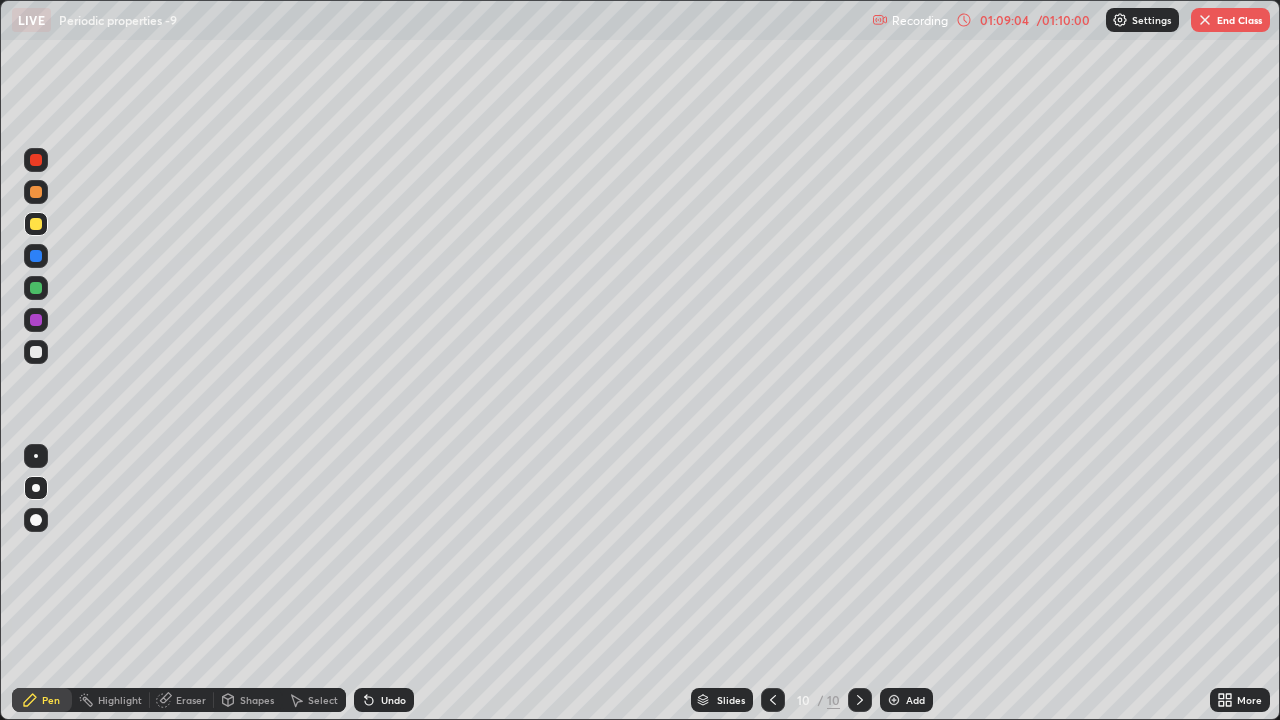 click on "Undo" at bounding box center [384, 700] 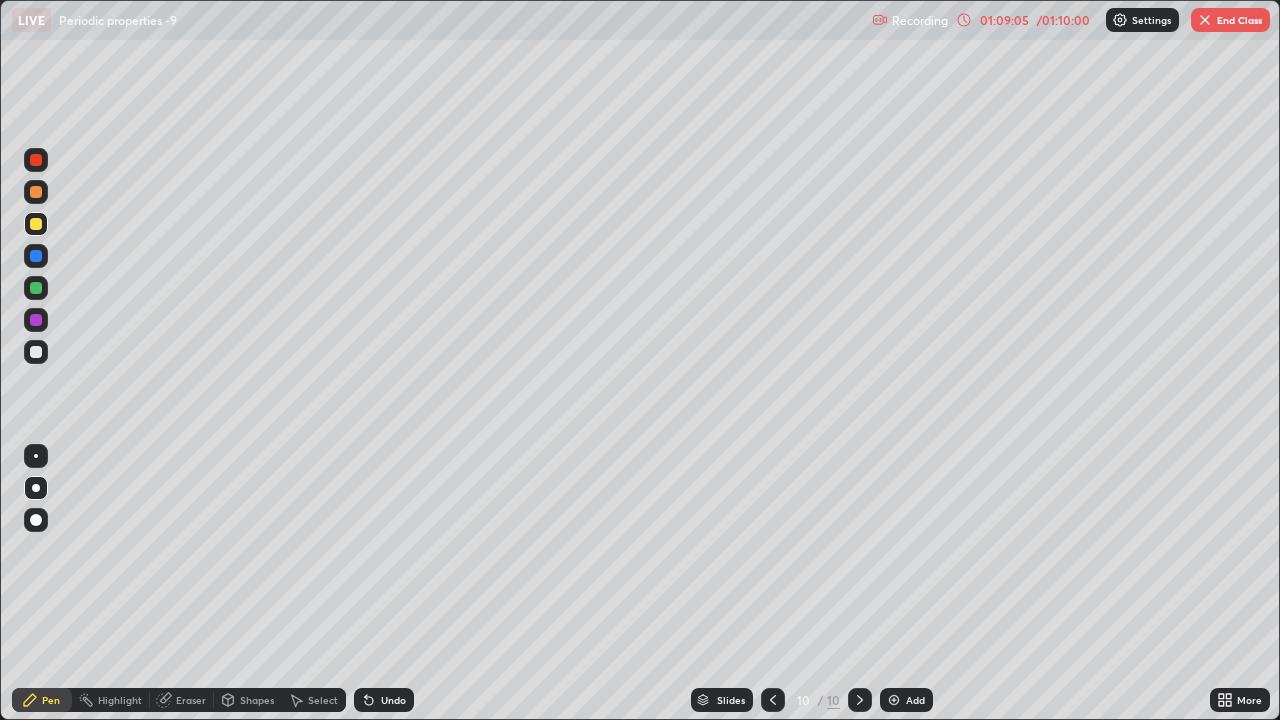 click on "Undo" at bounding box center [384, 700] 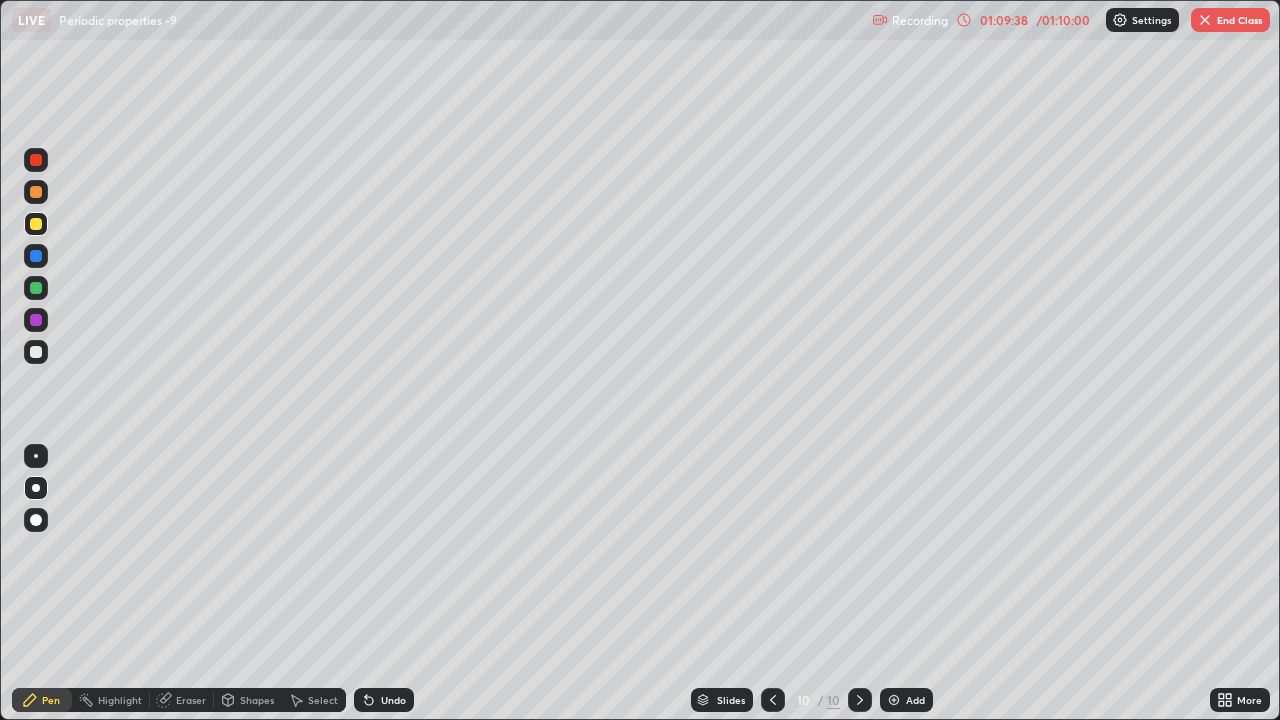 click on "End Class" at bounding box center [1230, 20] 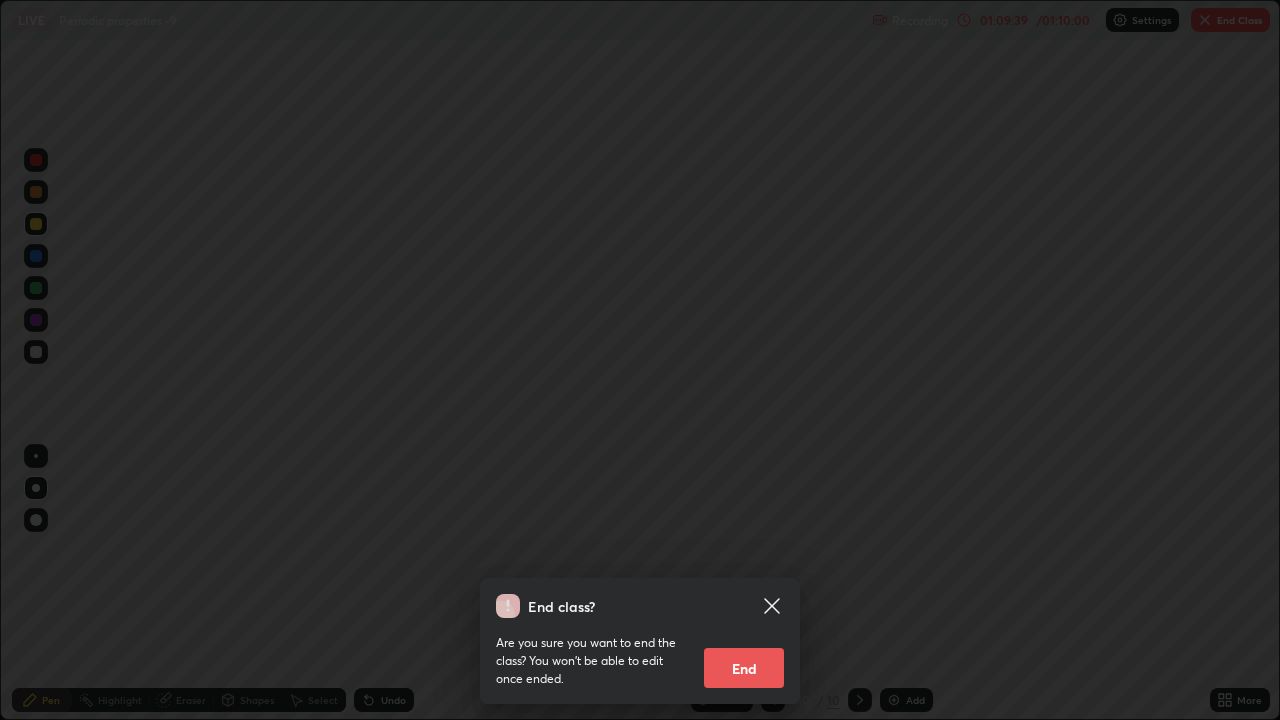 click on "End" at bounding box center (744, 668) 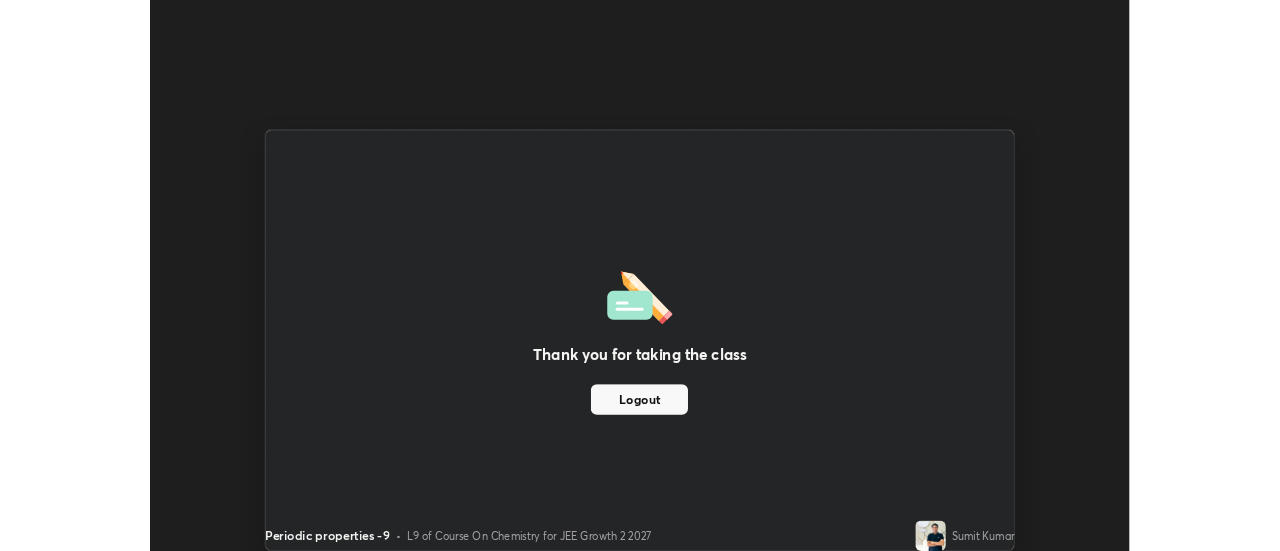 scroll, scrollTop: 551, scrollLeft: 1280, axis: both 